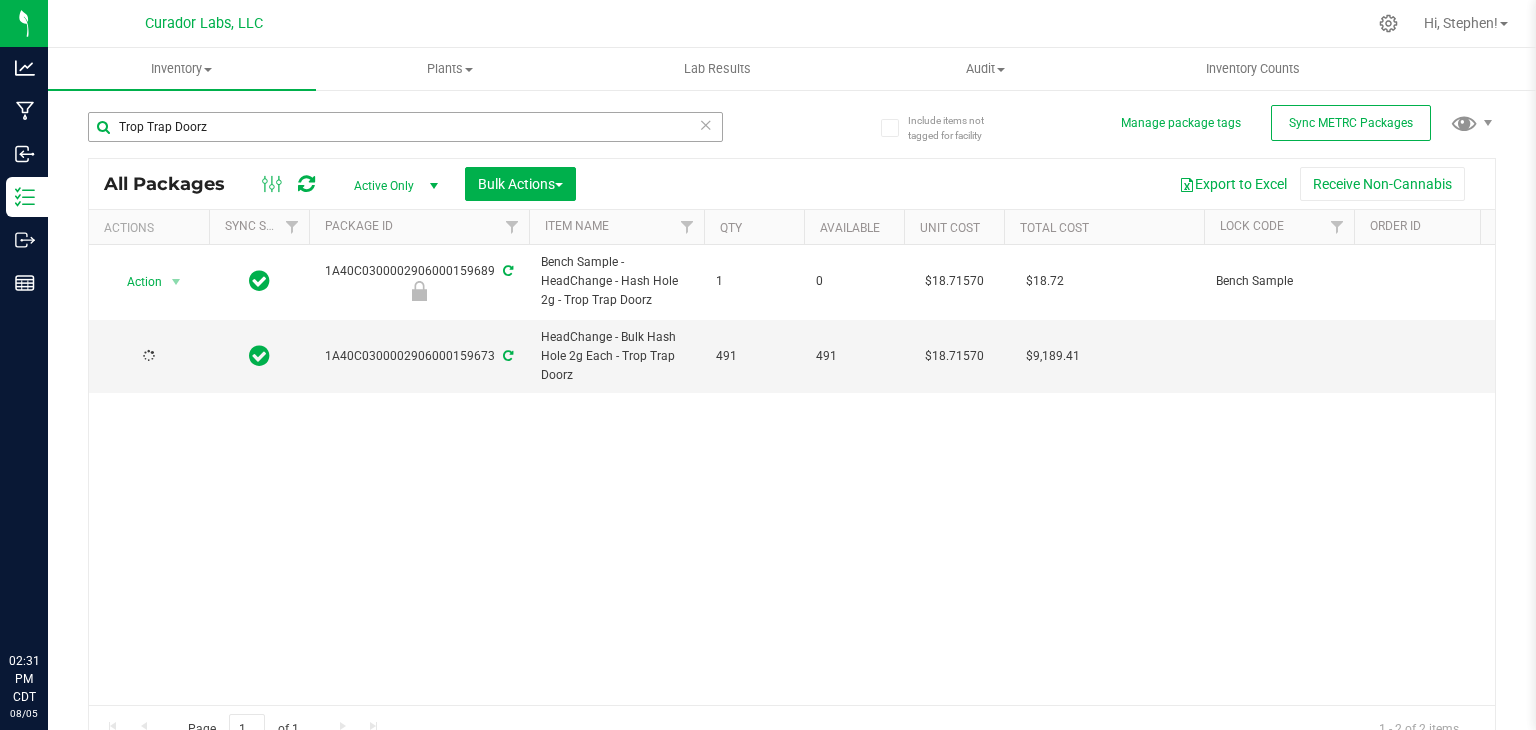 scroll, scrollTop: 0, scrollLeft: 0, axis: both 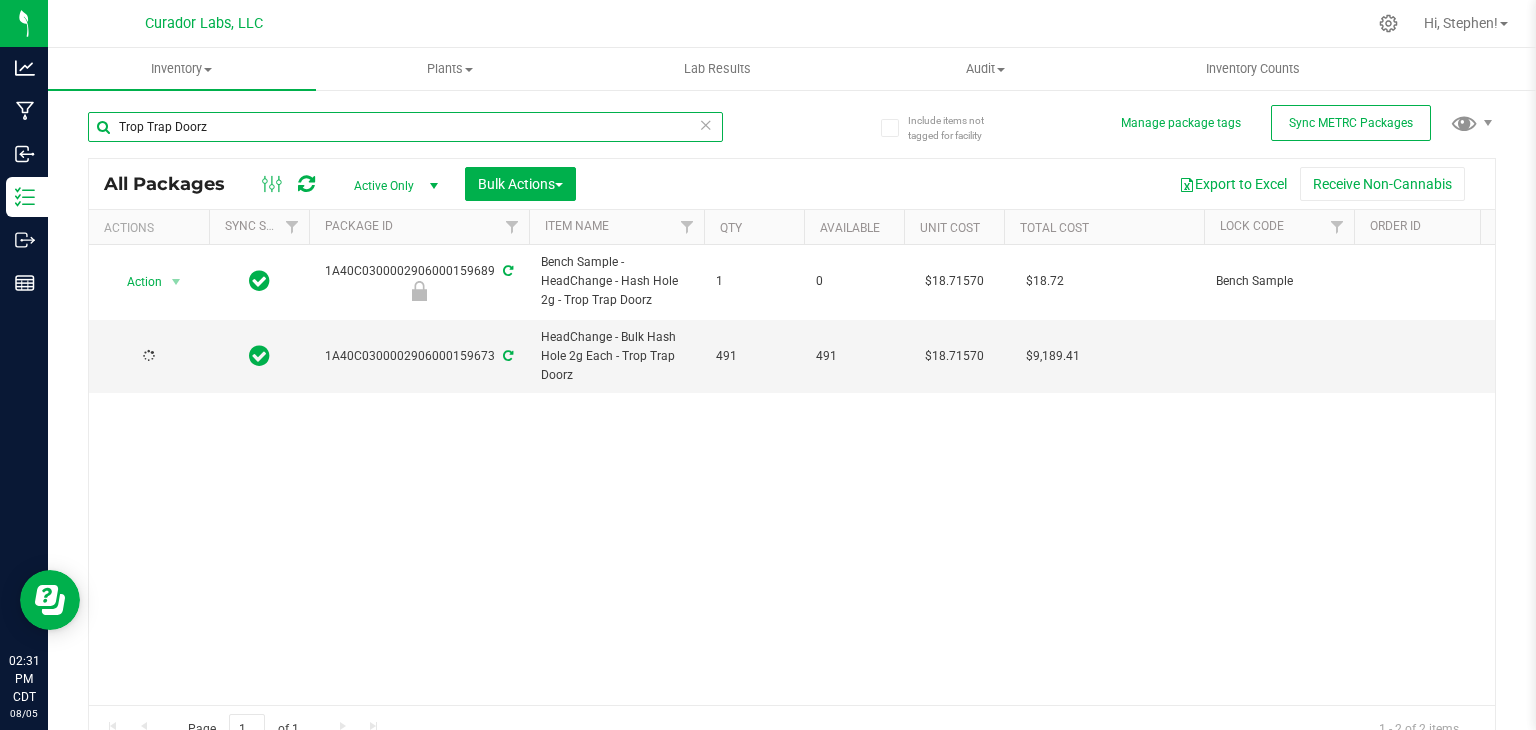 click on "Trop Trap Doorz" at bounding box center (405, 127) 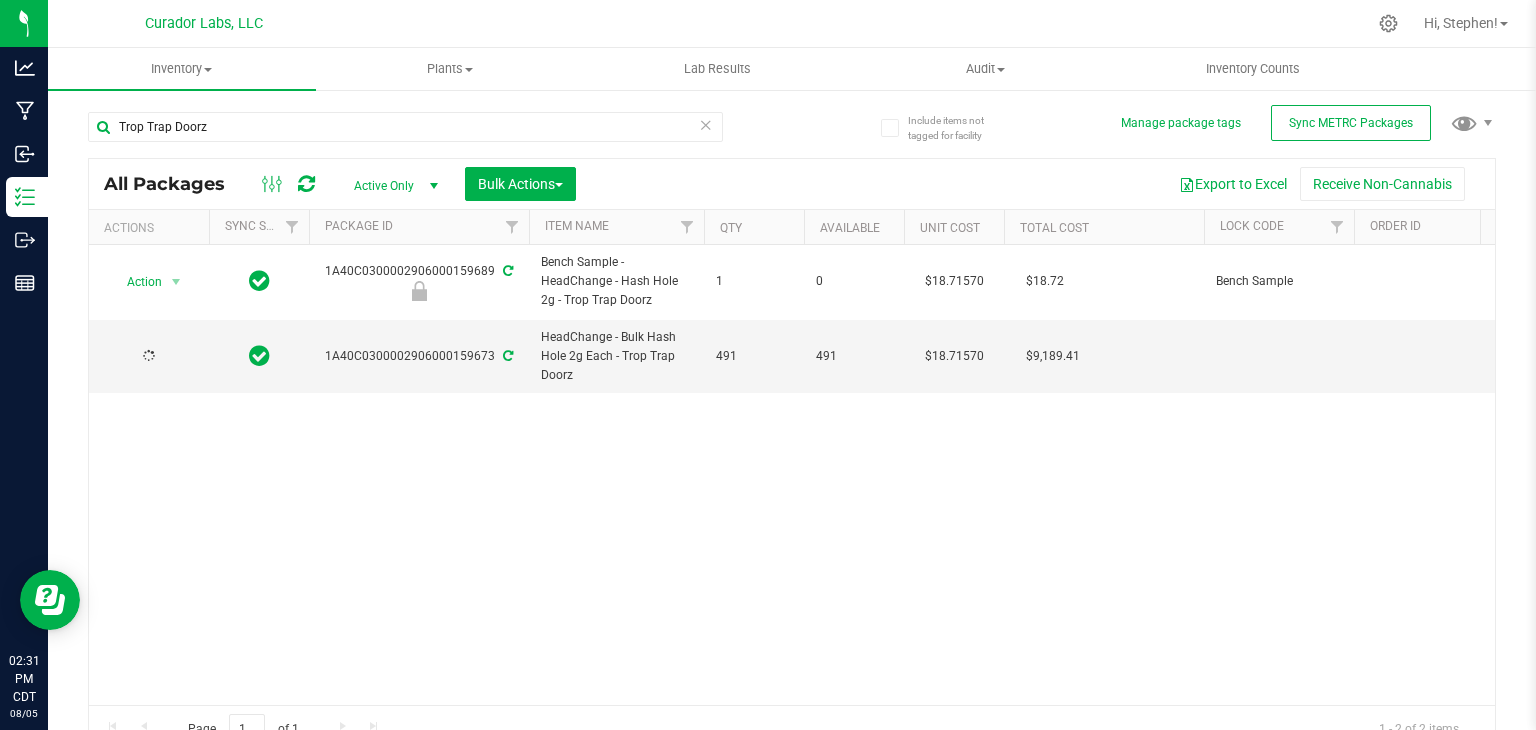 click on "Trop Trap Doorz" at bounding box center (405, 135) 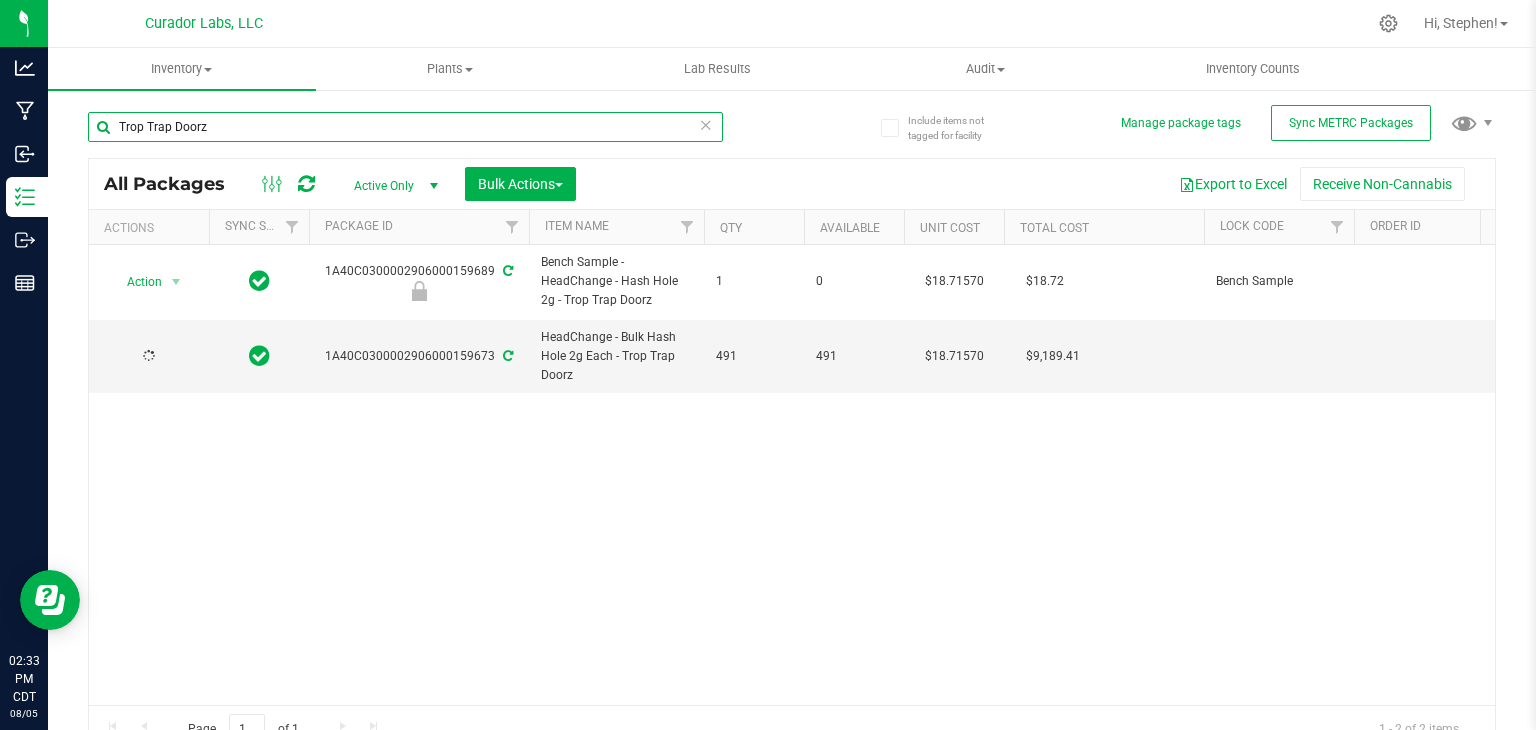 click on "Trop Trap Doorz" at bounding box center (405, 127) 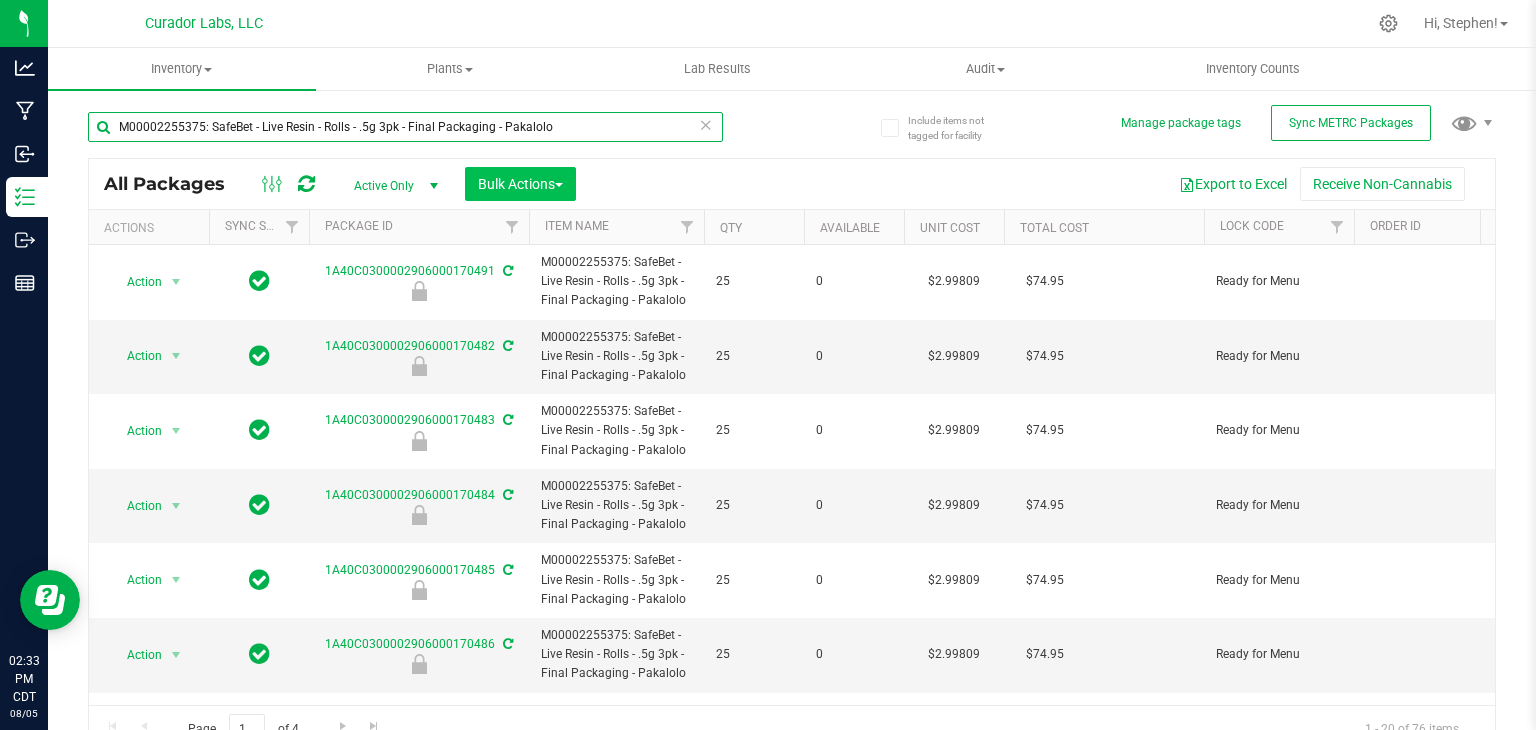 type on "M00002255375: SafeBet - Live Resin - Rolls - .5g 3pk - Final Packaging - Pakalolo" 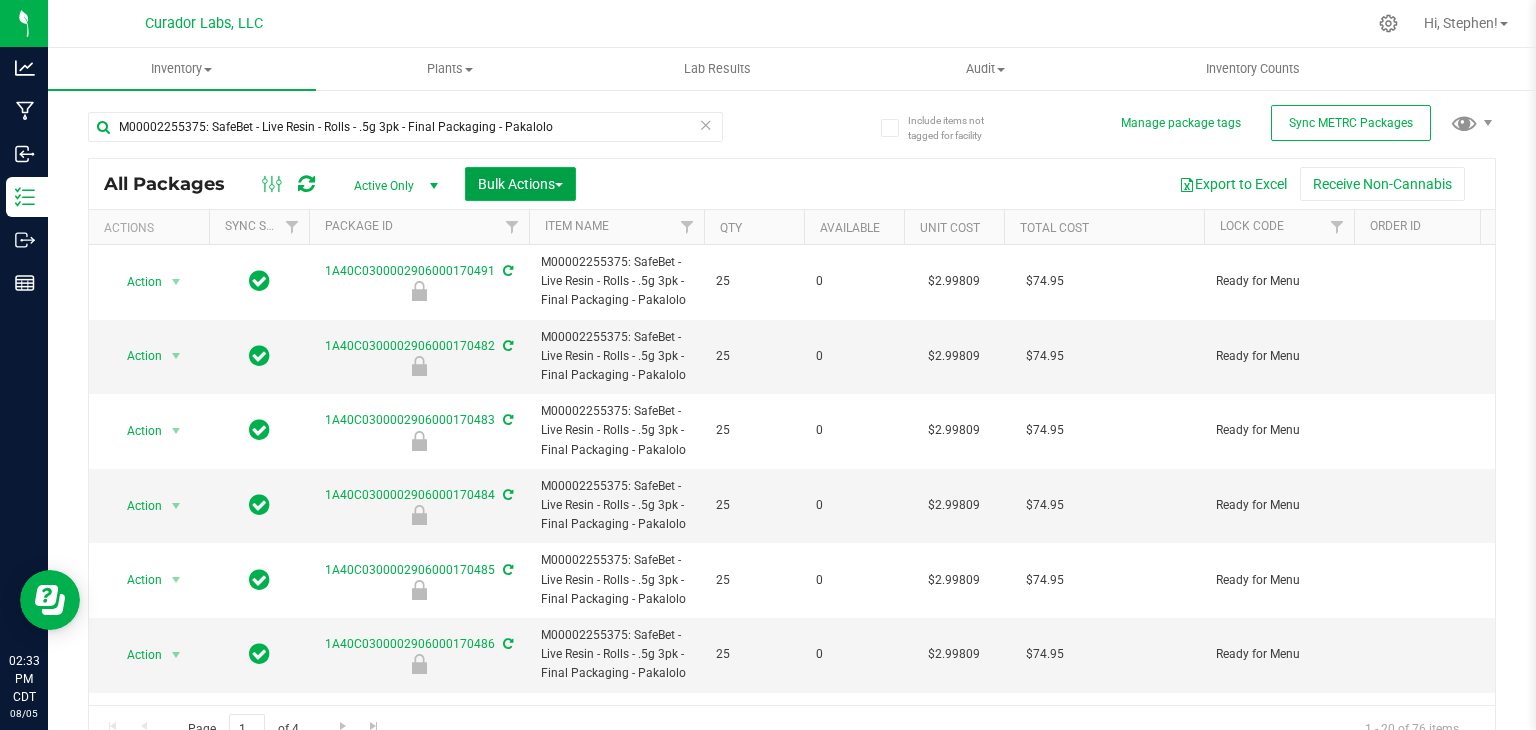 click on "Bulk Actions" at bounding box center (520, 184) 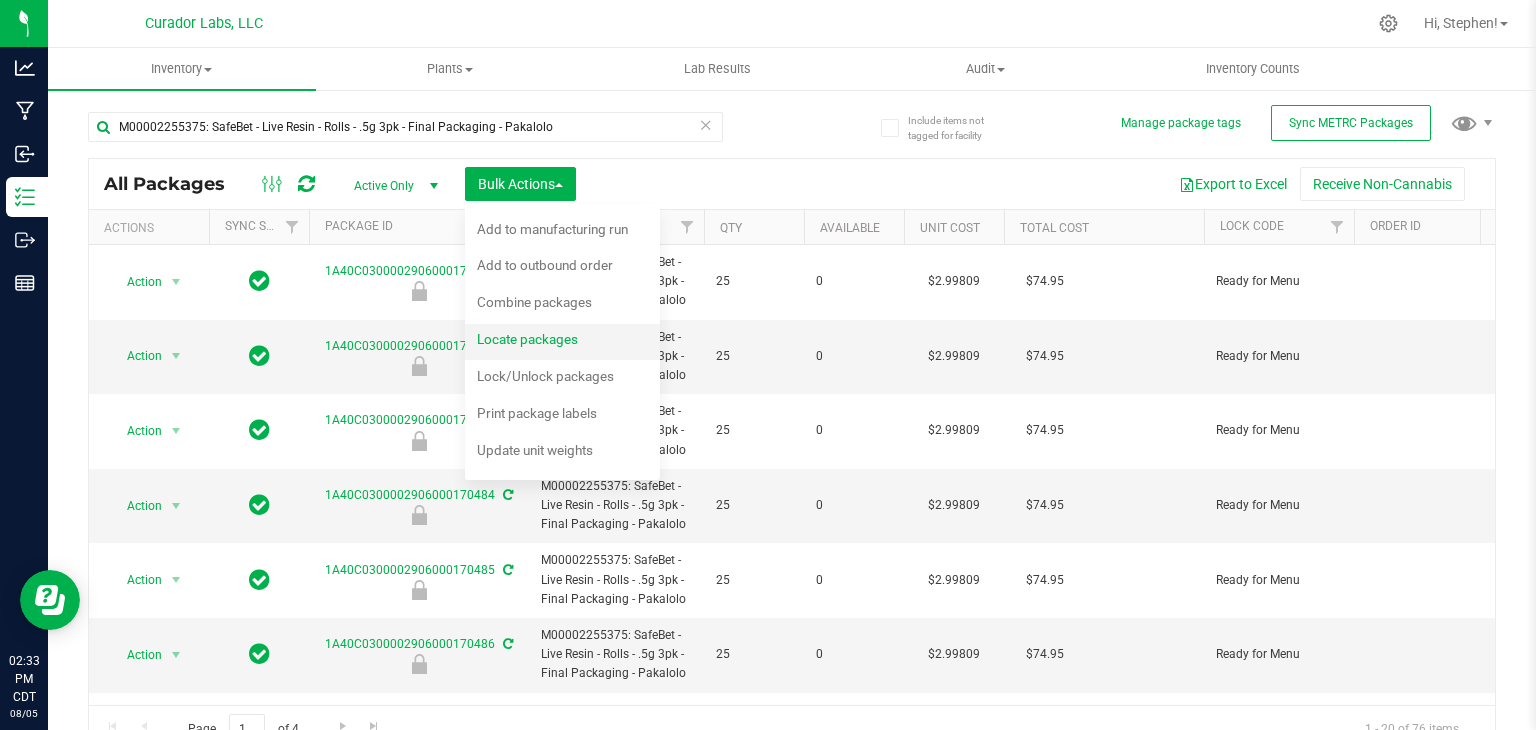 click on "Locate packages" at bounding box center (527, 339) 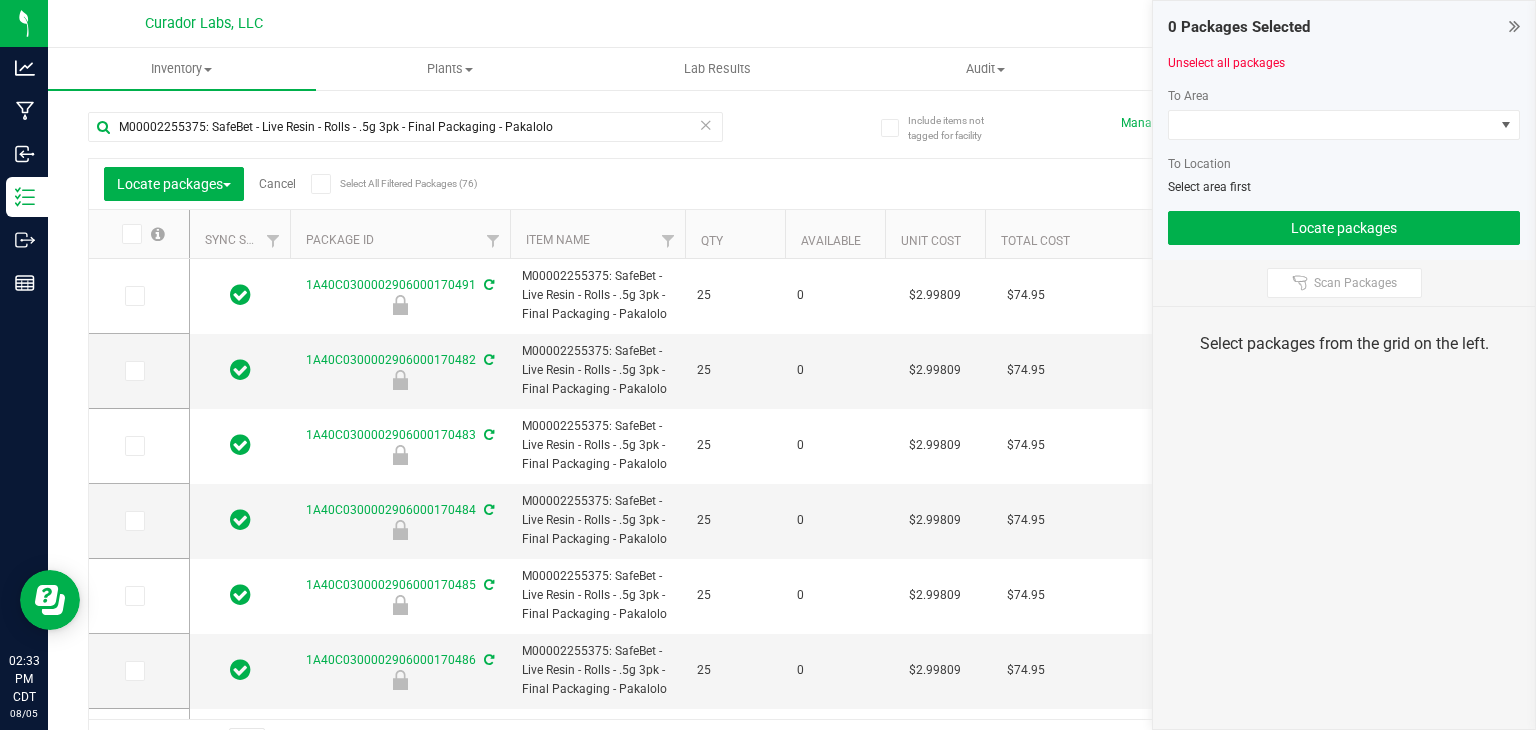 scroll, scrollTop: 0, scrollLeft: 0, axis: both 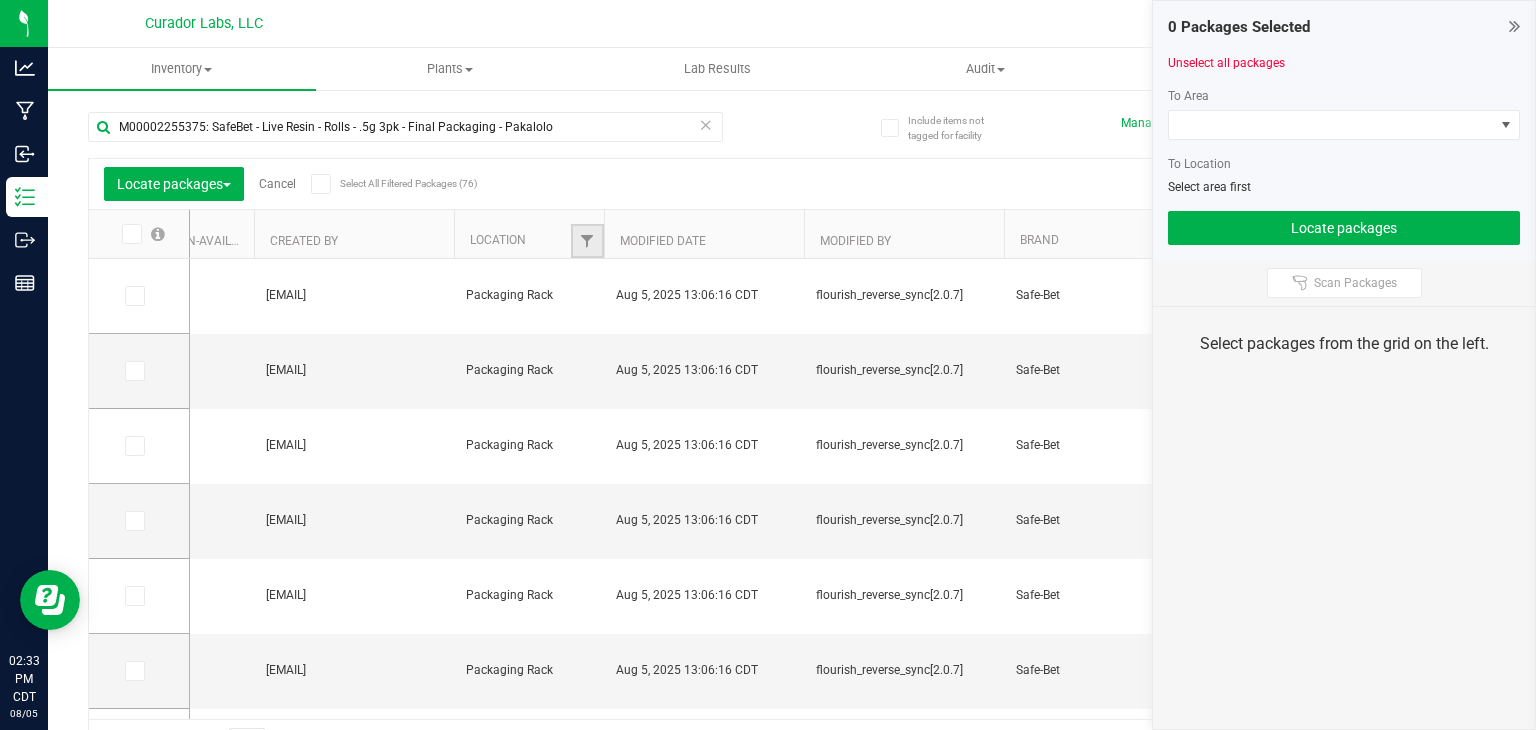click at bounding box center (587, 241) 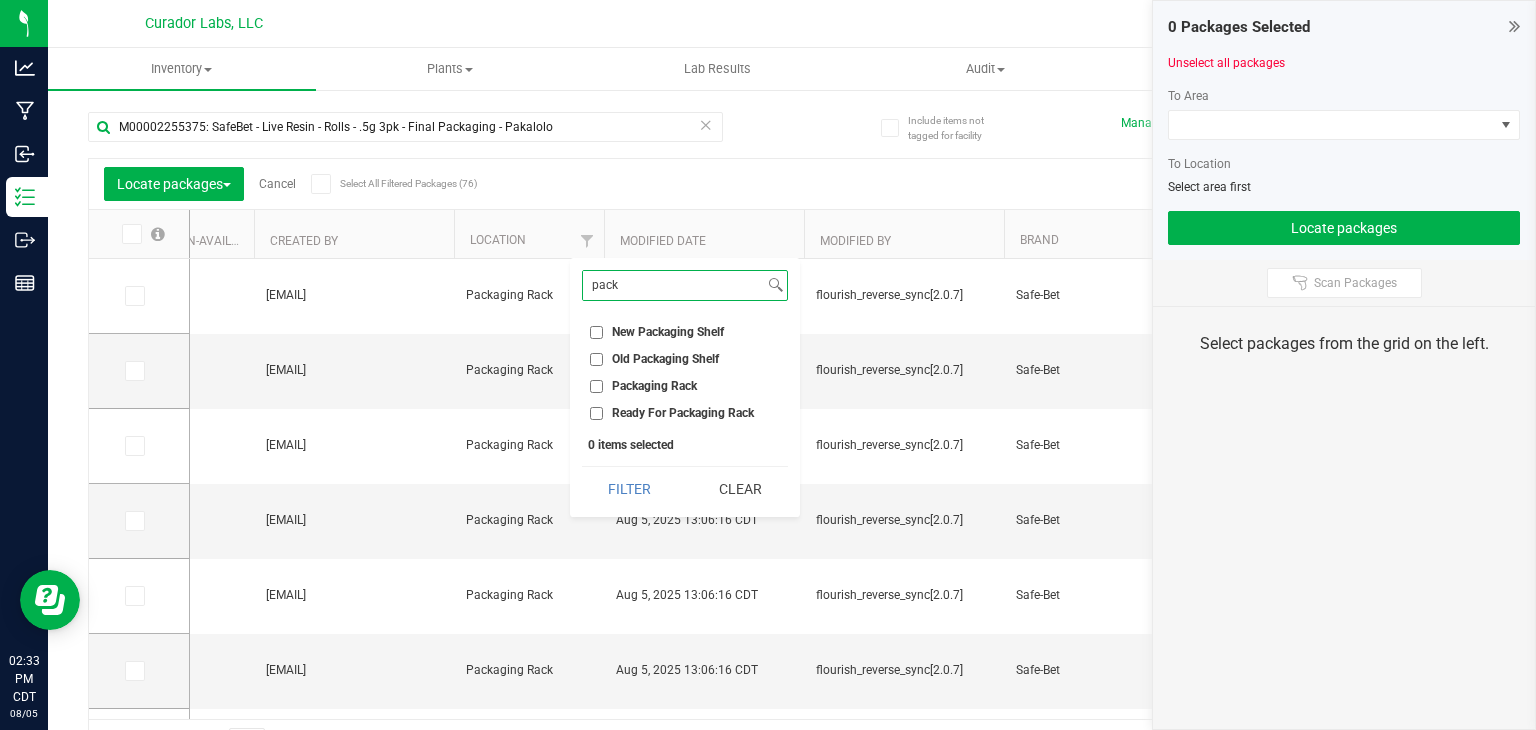 type on "pack" 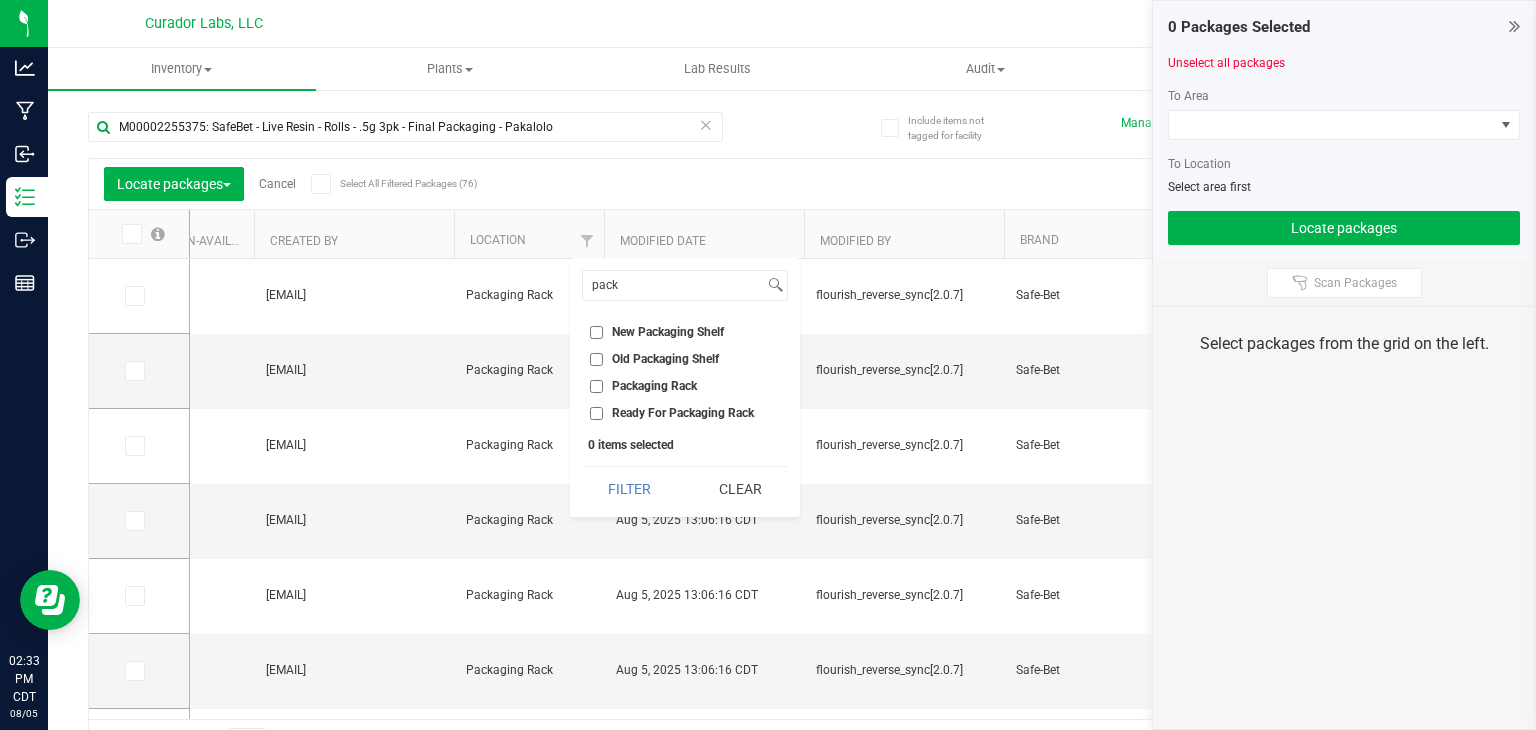 click on "Packaging Rack" at bounding box center [643, 386] 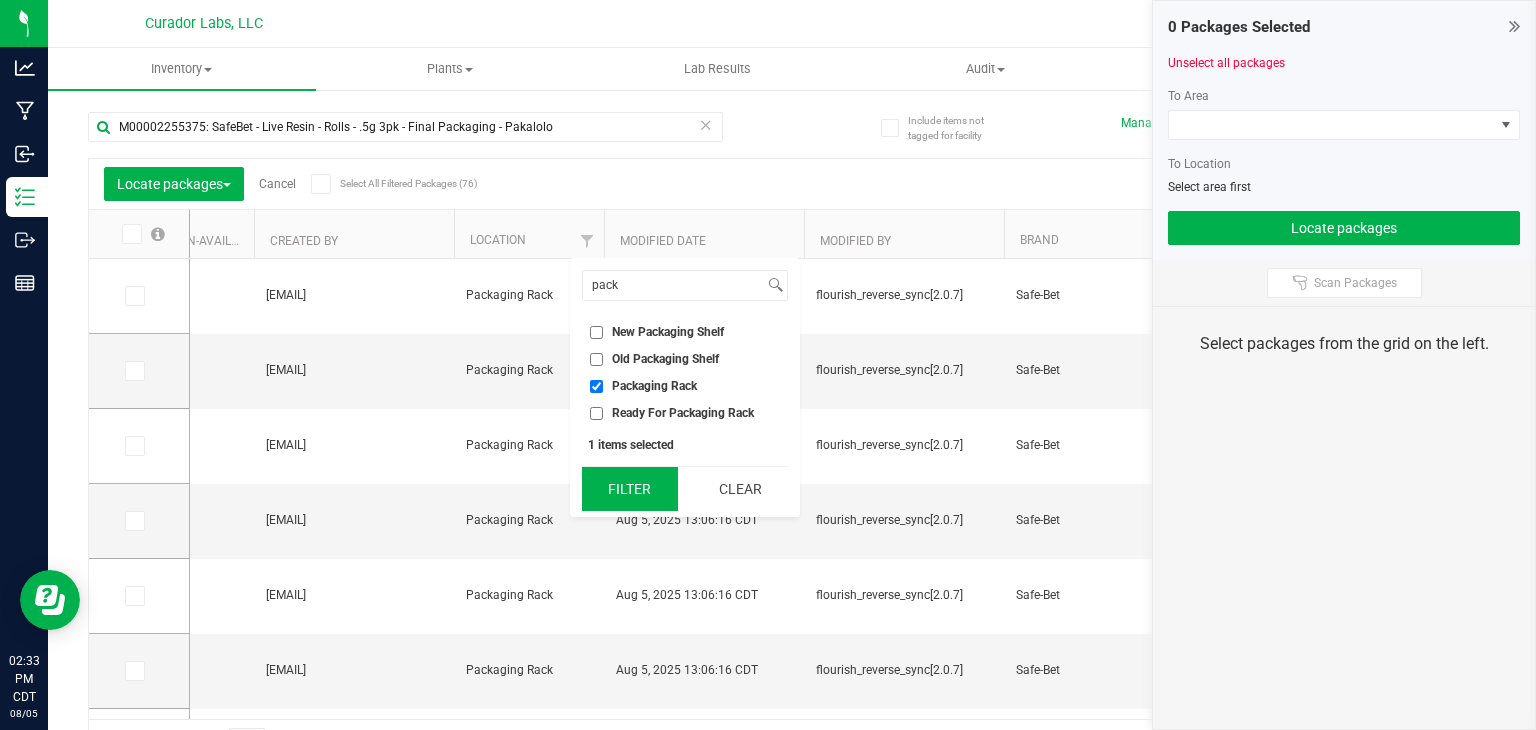 click on "Filter" at bounding box center [630, 489] 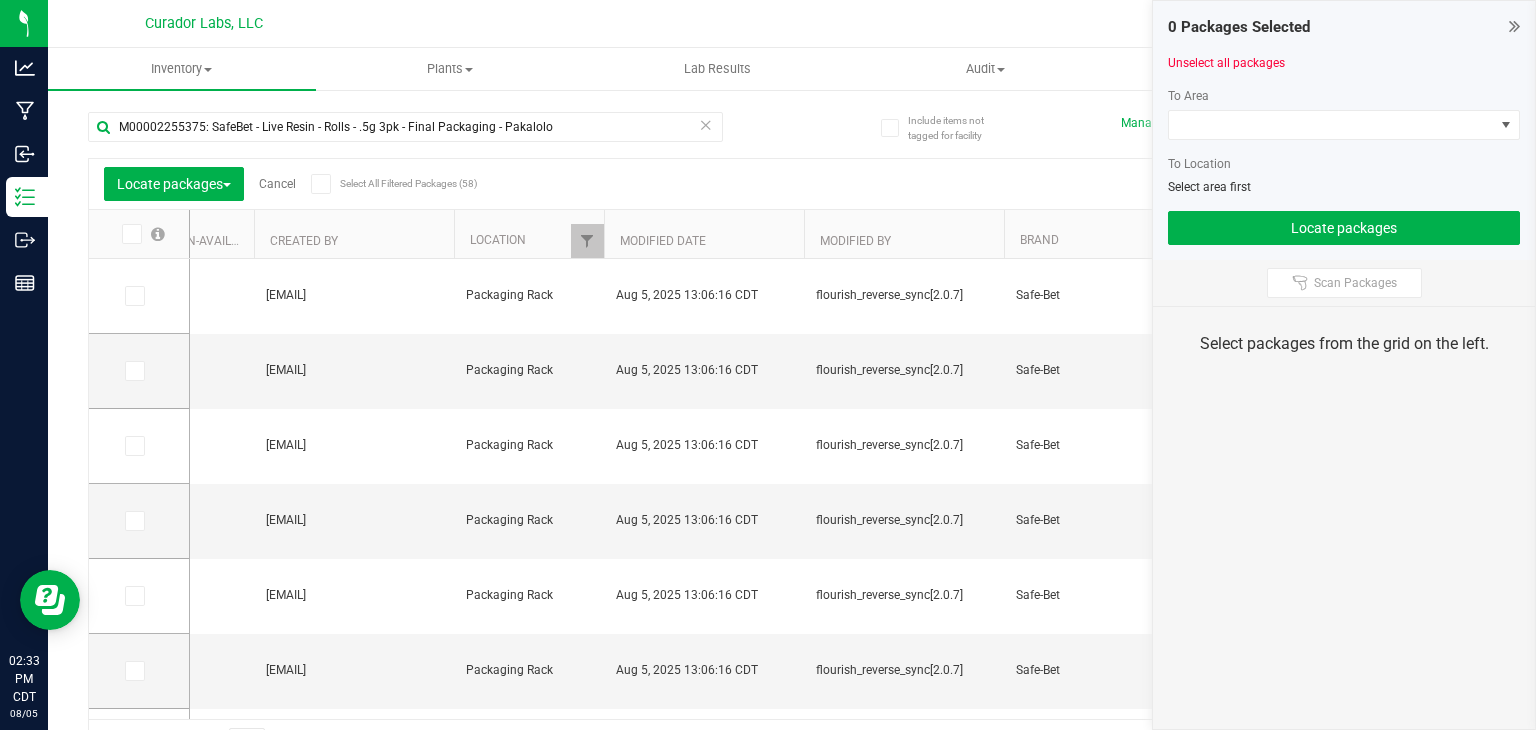 click at bounding box center (320, 184) 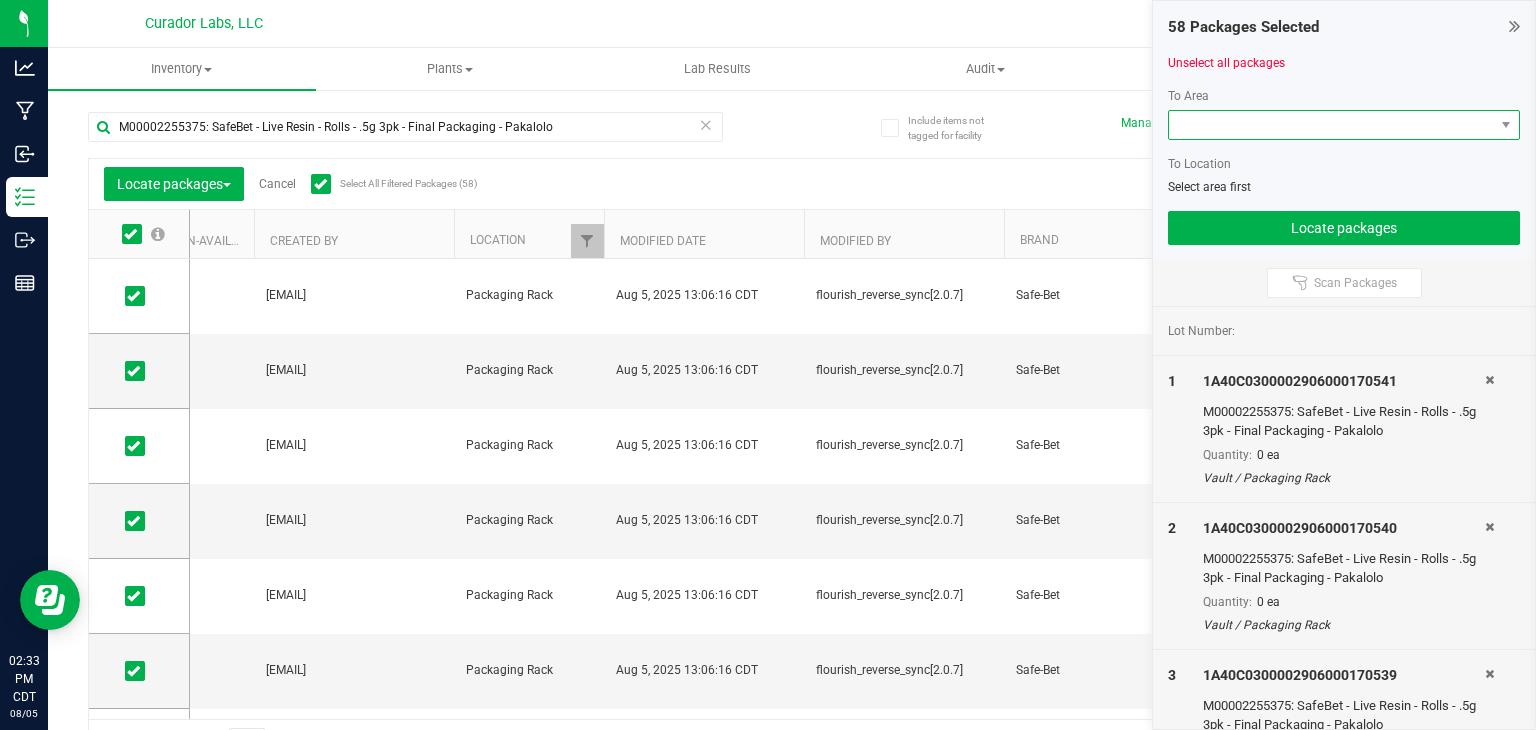 click at bounding box center (1331, 125) 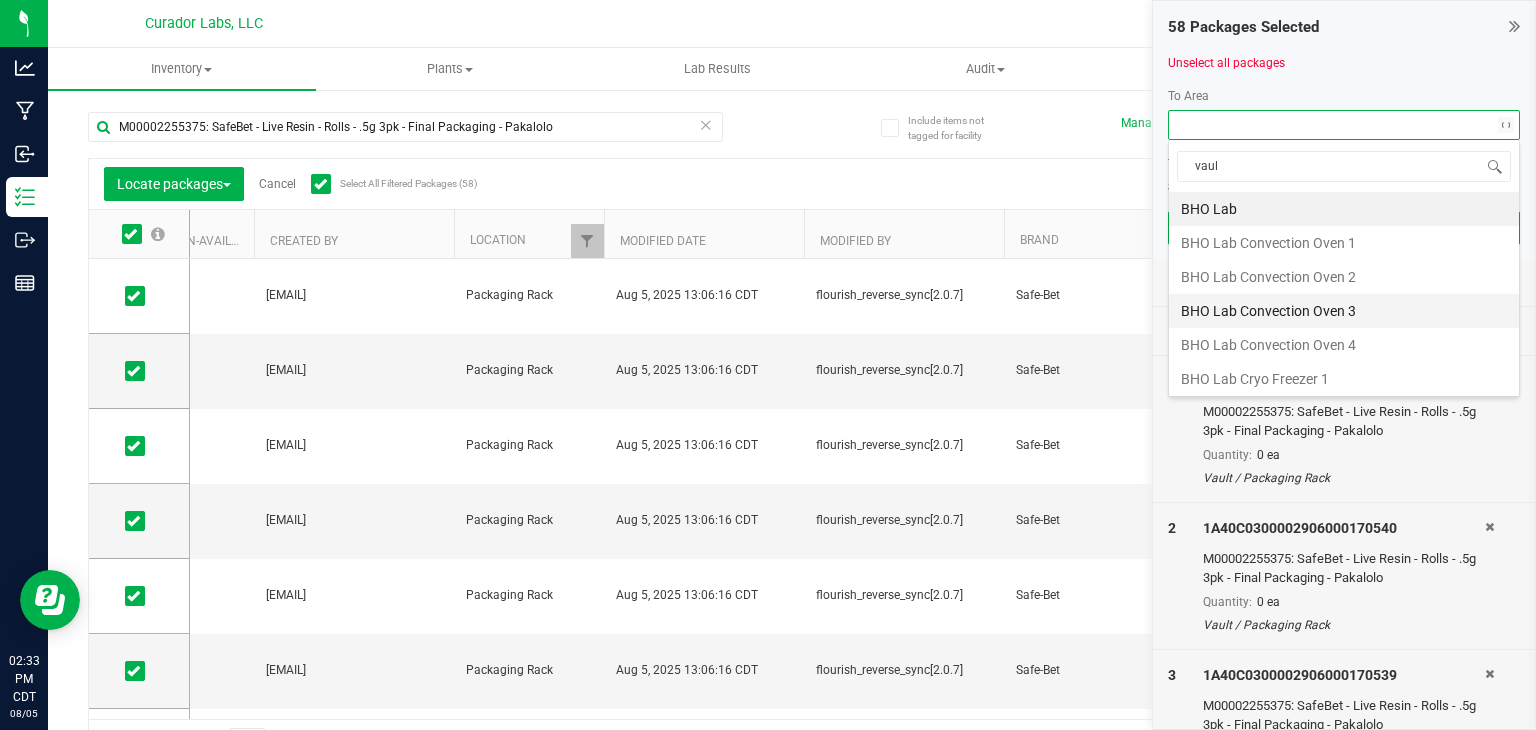 type on "vault" 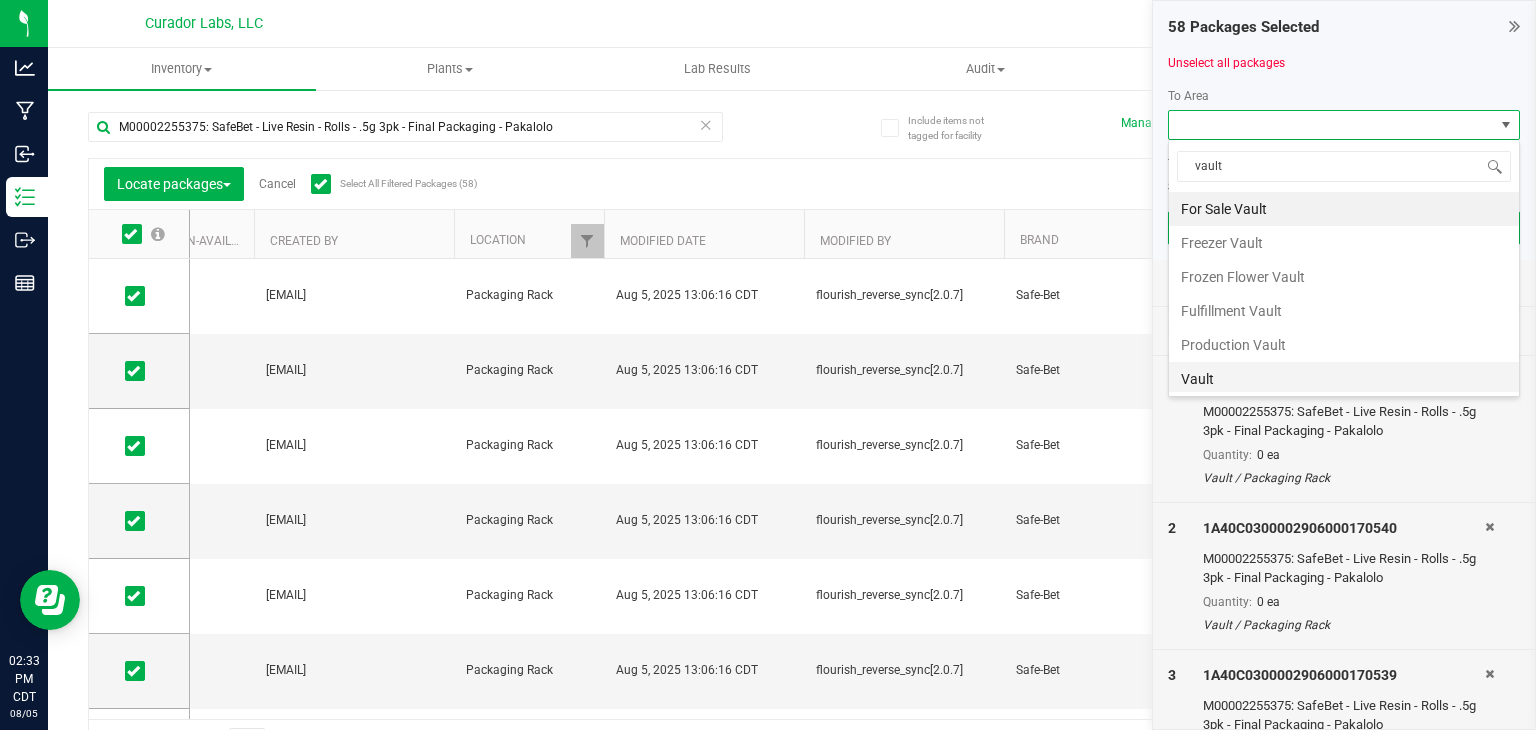 drag, startPoint x: 1244, startPoint y: 357, endPoint x: 1242, endPoint y: 373, distance: 16.124516 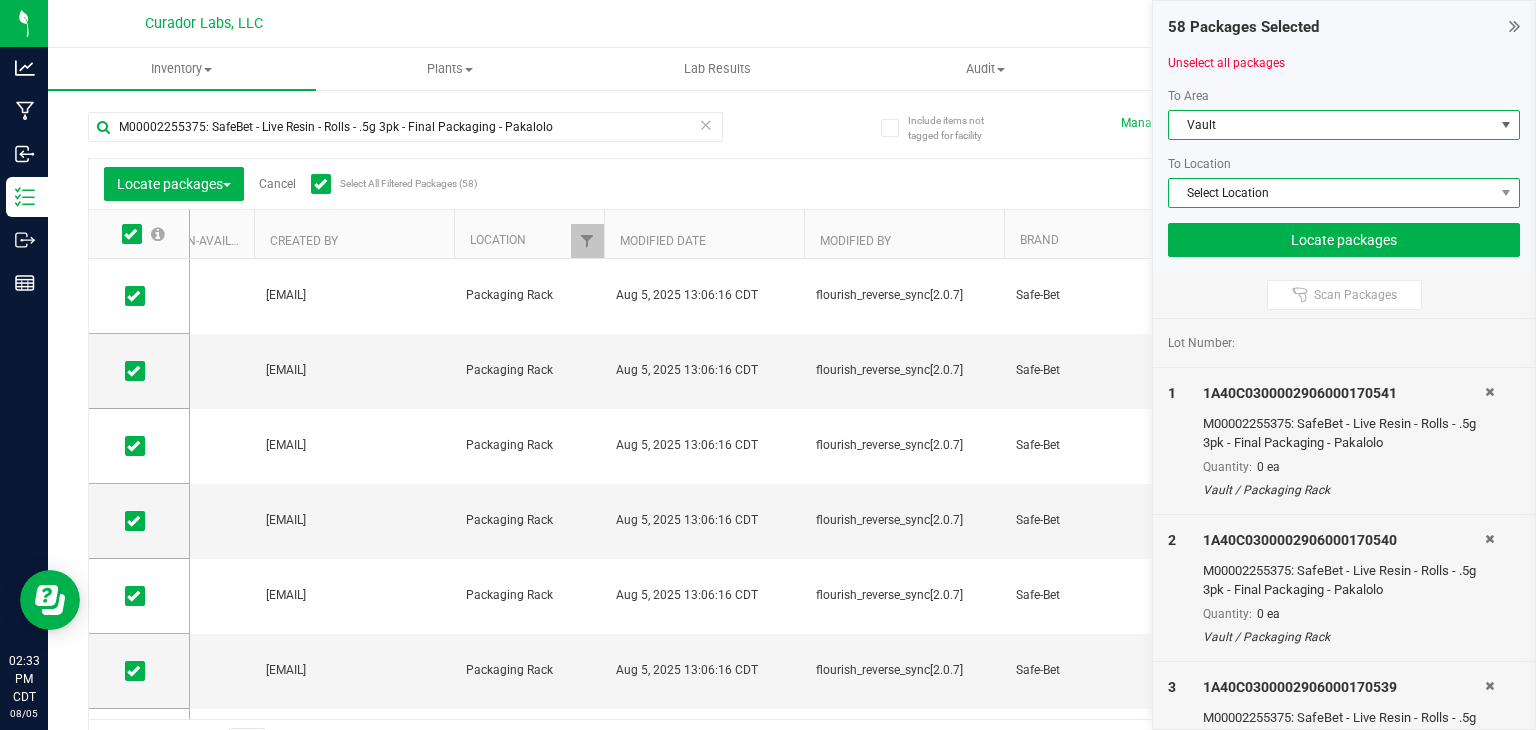 click on "Select Location" at bounding box center (1331, 193) 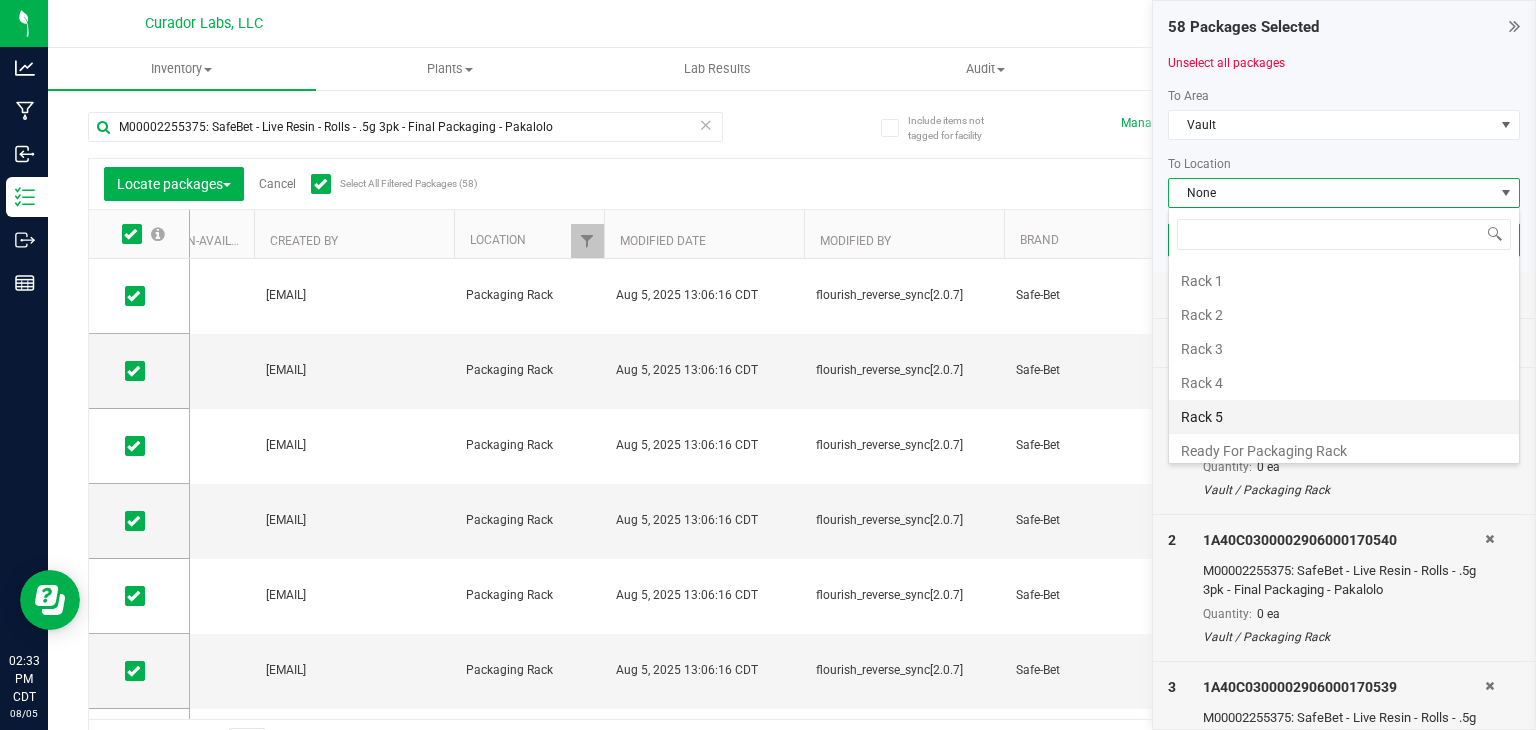 click on "Rack 5" at bounding box center (1344, 417) 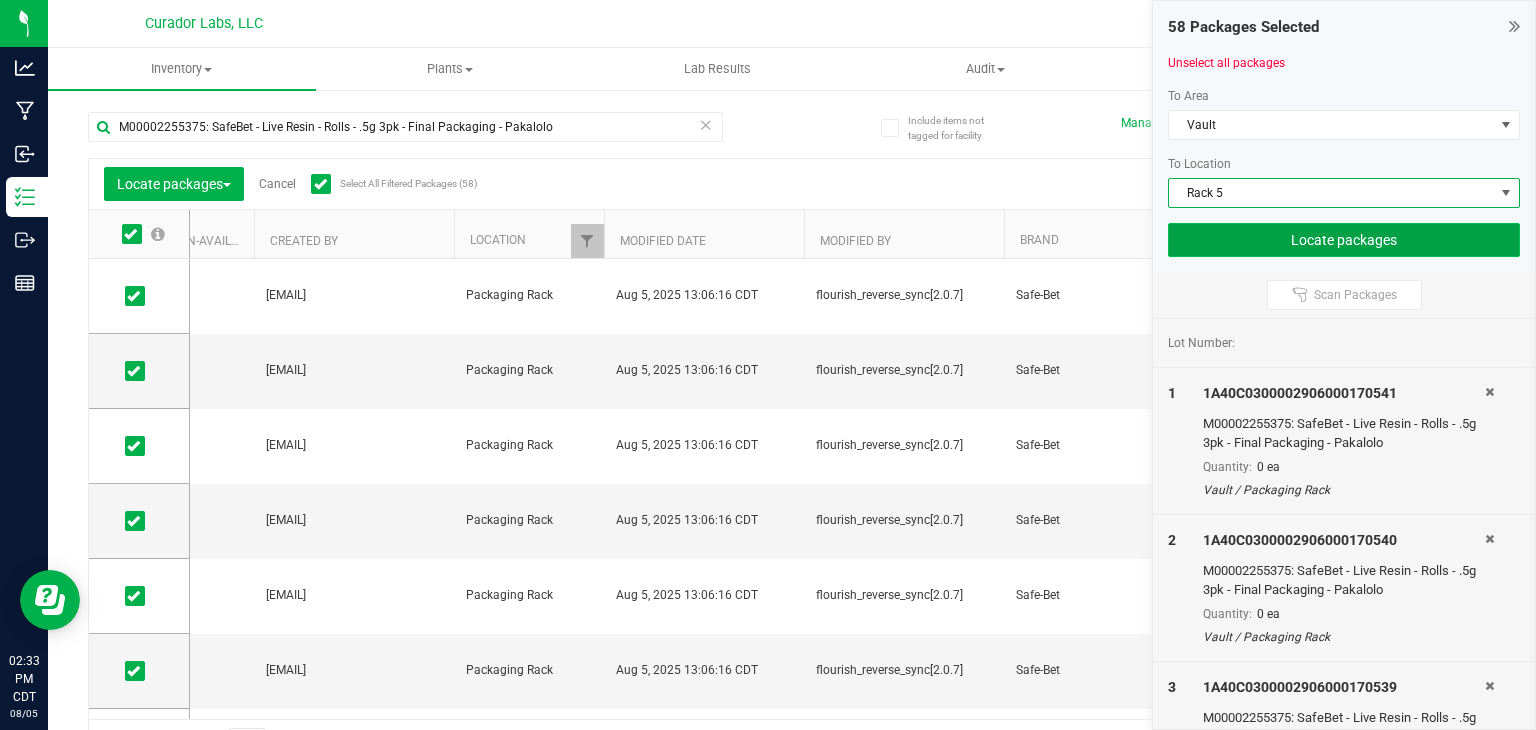 click on "Locate packages" at bounding box center (1344, 240) 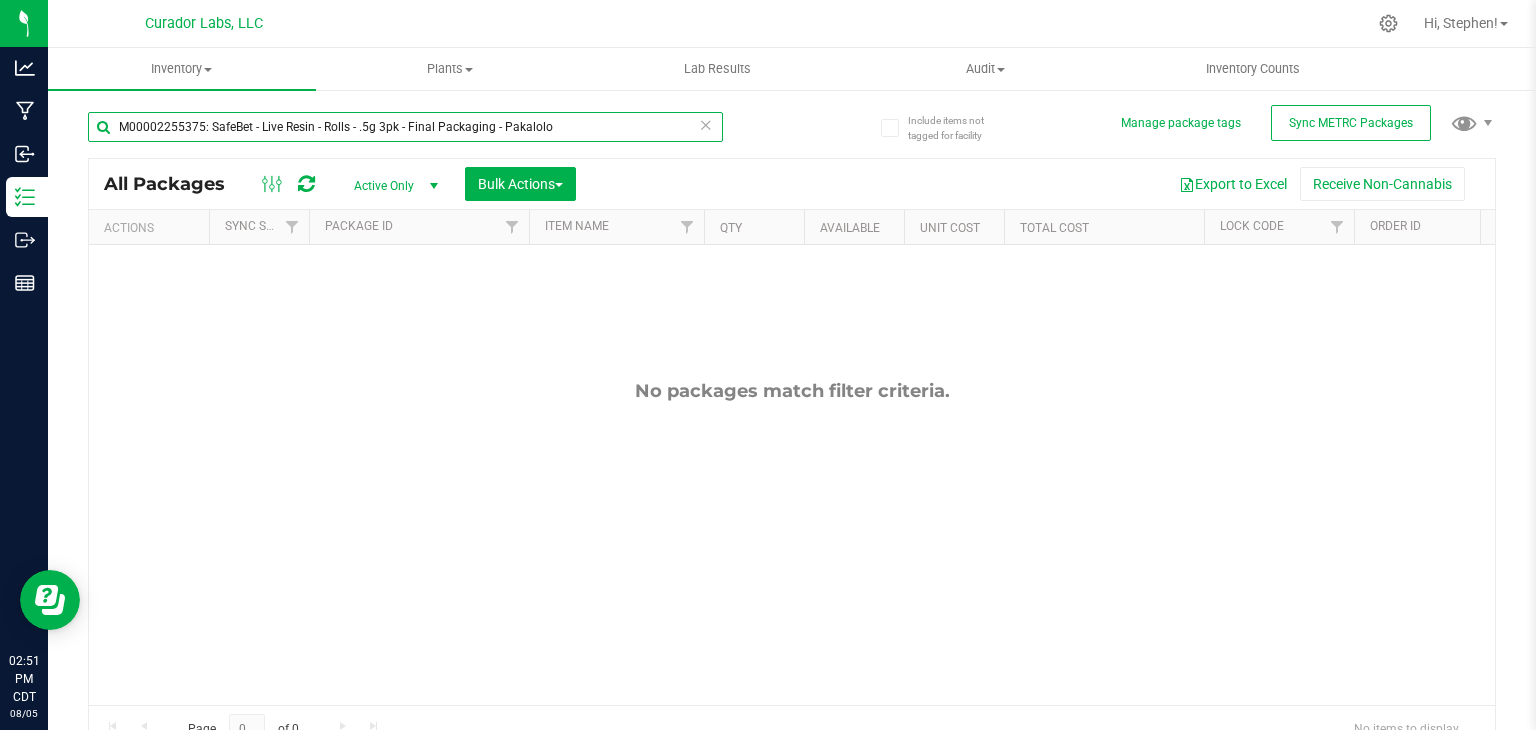 click on "M00002255375: SafeBet - Live Resin - Rolls - .5g 3pk - Final Packaging - Pakalolo" at bounding box center [405, 127] 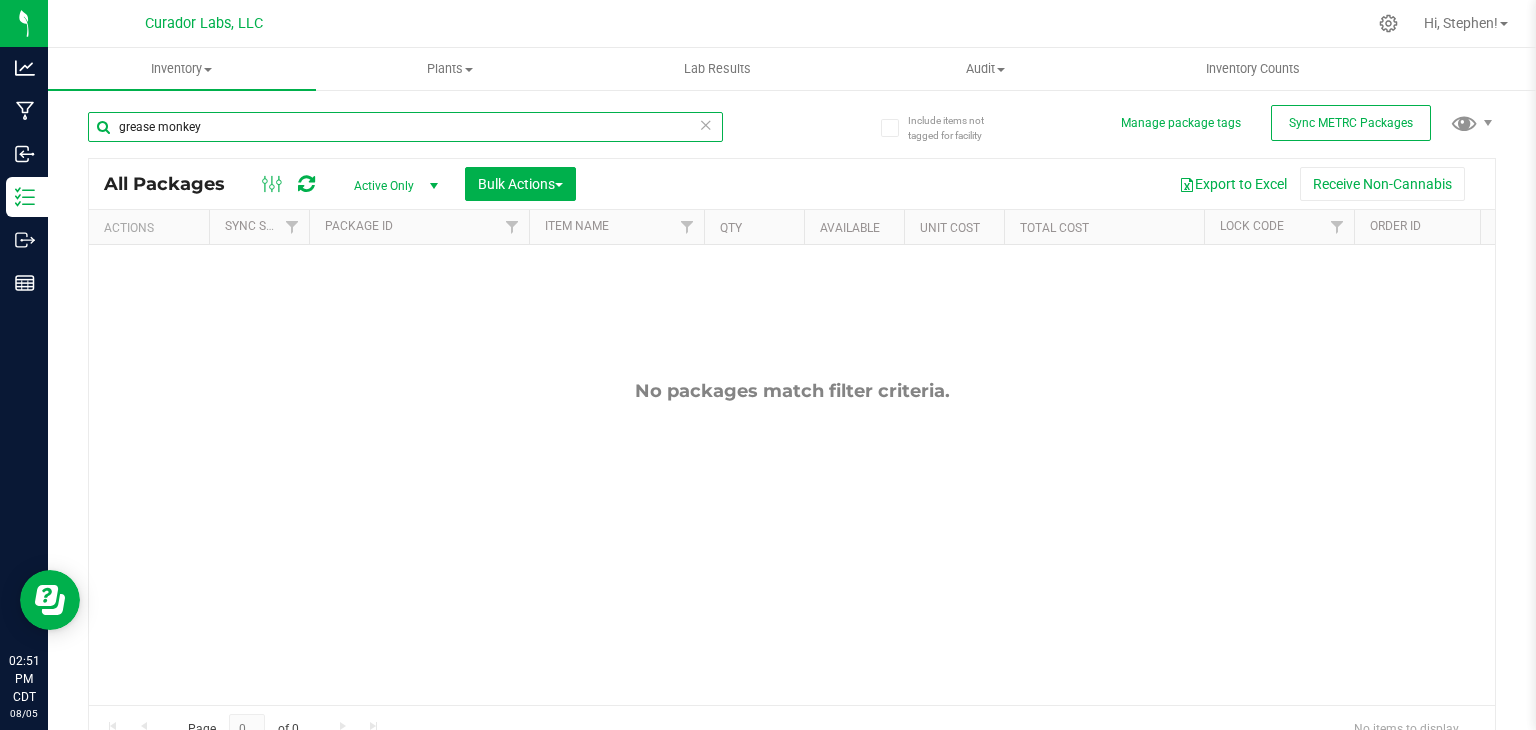 scroll, scrollTop: 0, scrollLeft: 579, axis: horizontal 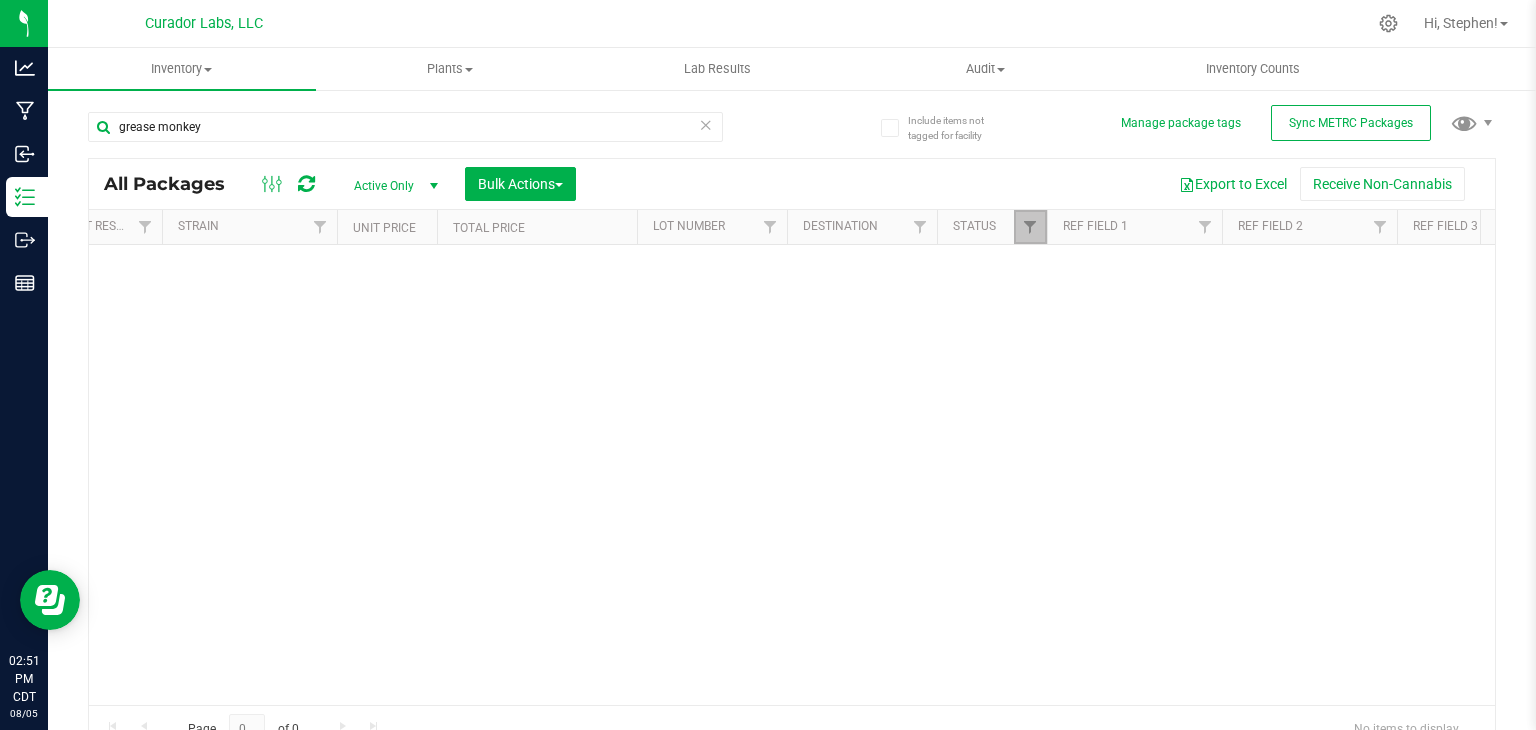 click at bounding box center (1030, 227) 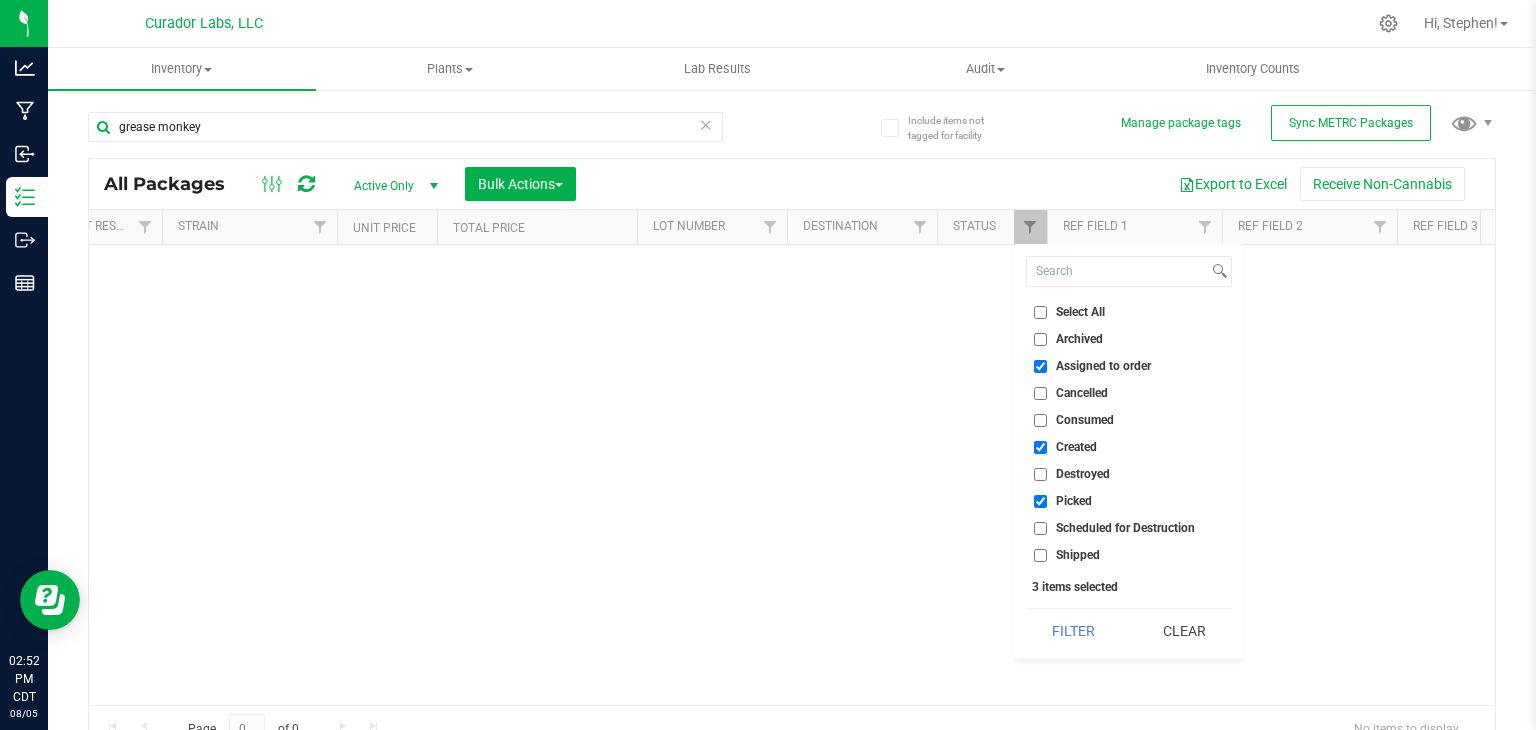 click on "No packages match filter criteria." at bounding box center [792, 475] 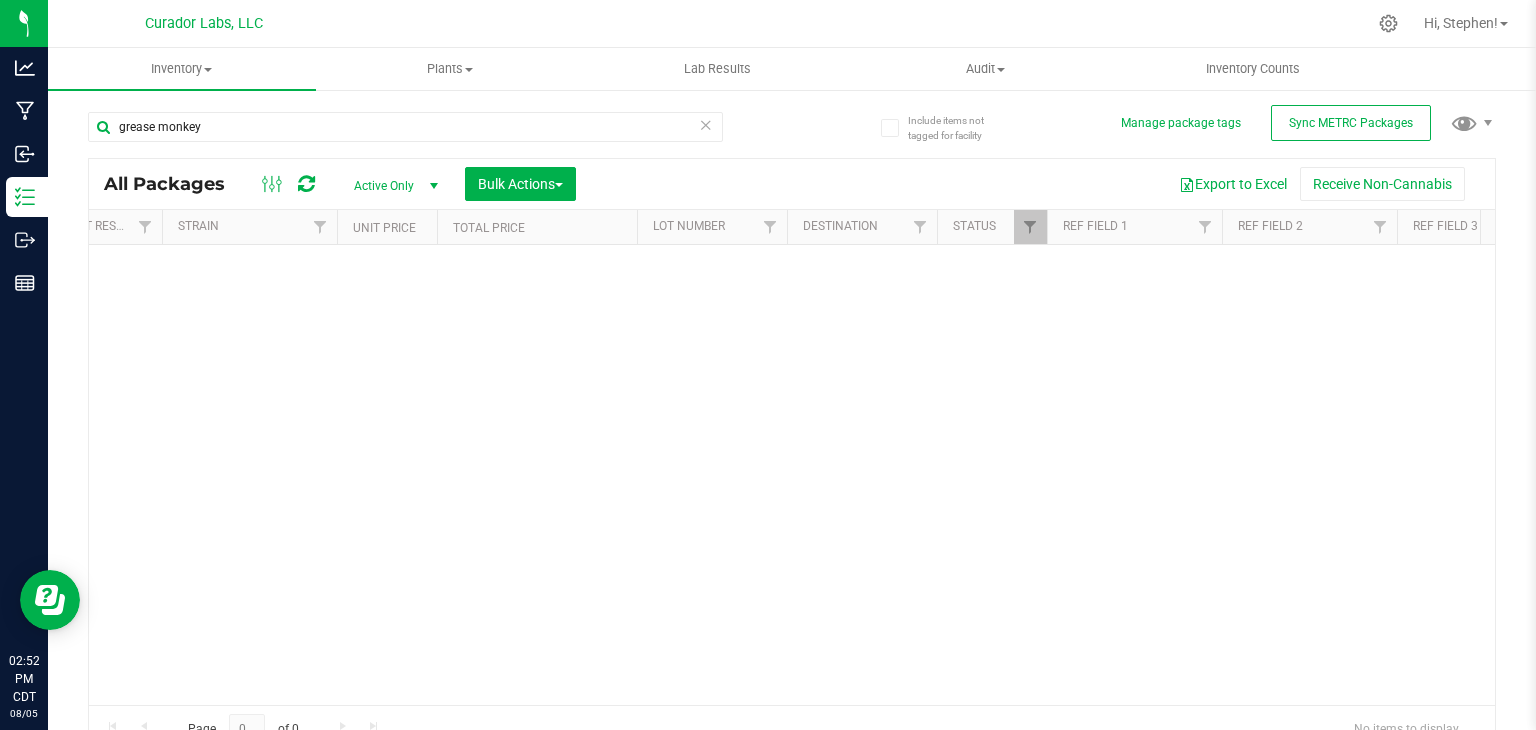 scroll, scrollTop: 0, scrollLeft: 2370, axis: horizontal 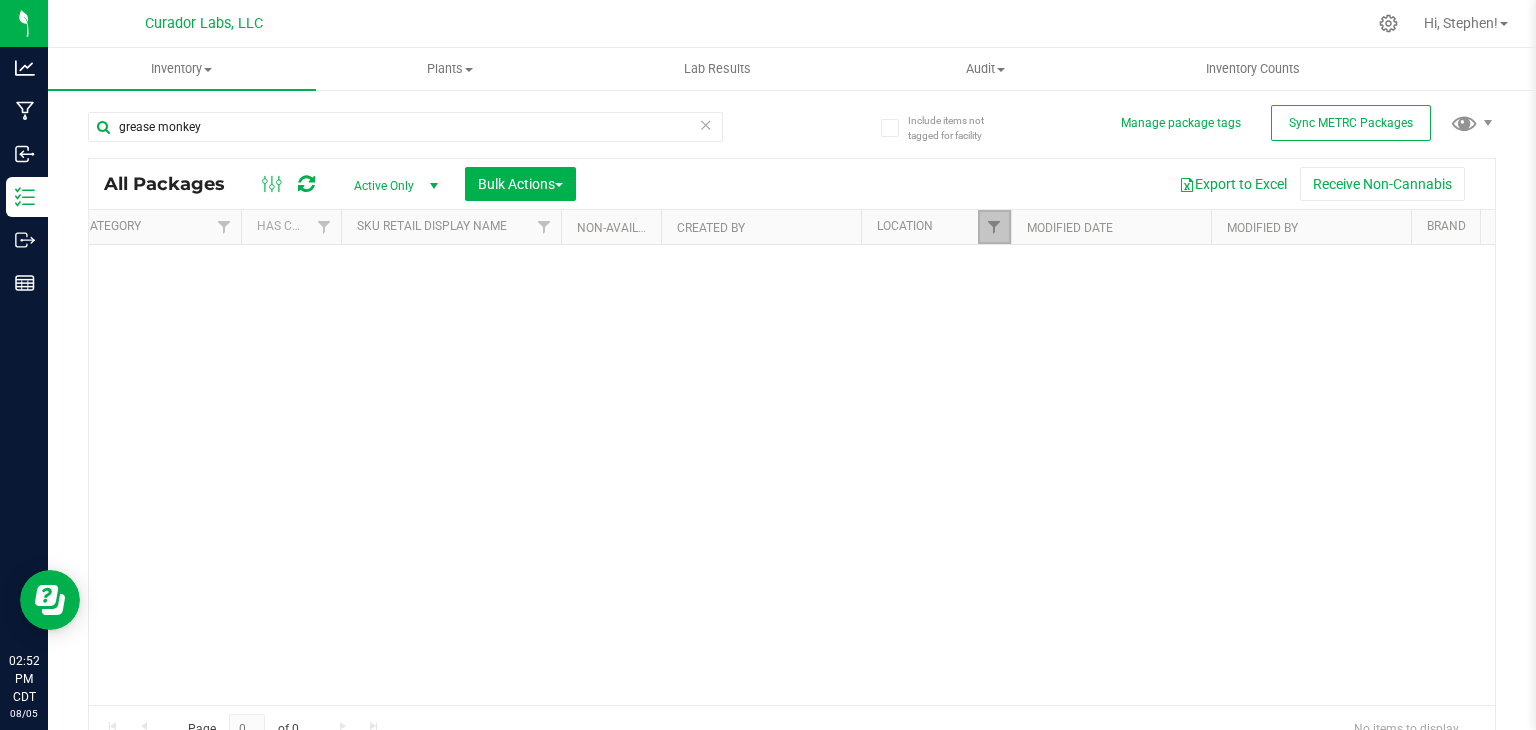 click at bounding box center (994, 227) 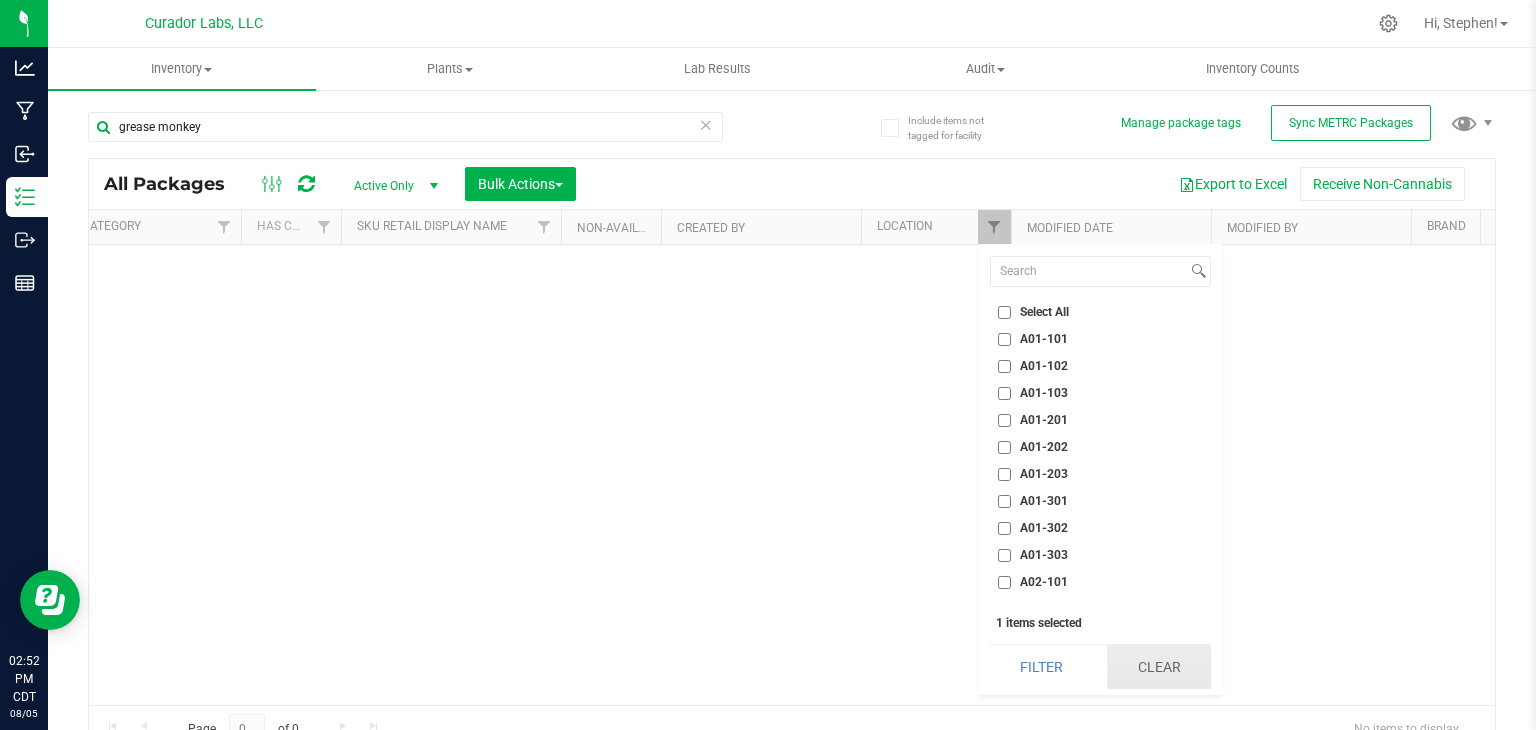 click on "Clear" at bounding box center (1159, 667) 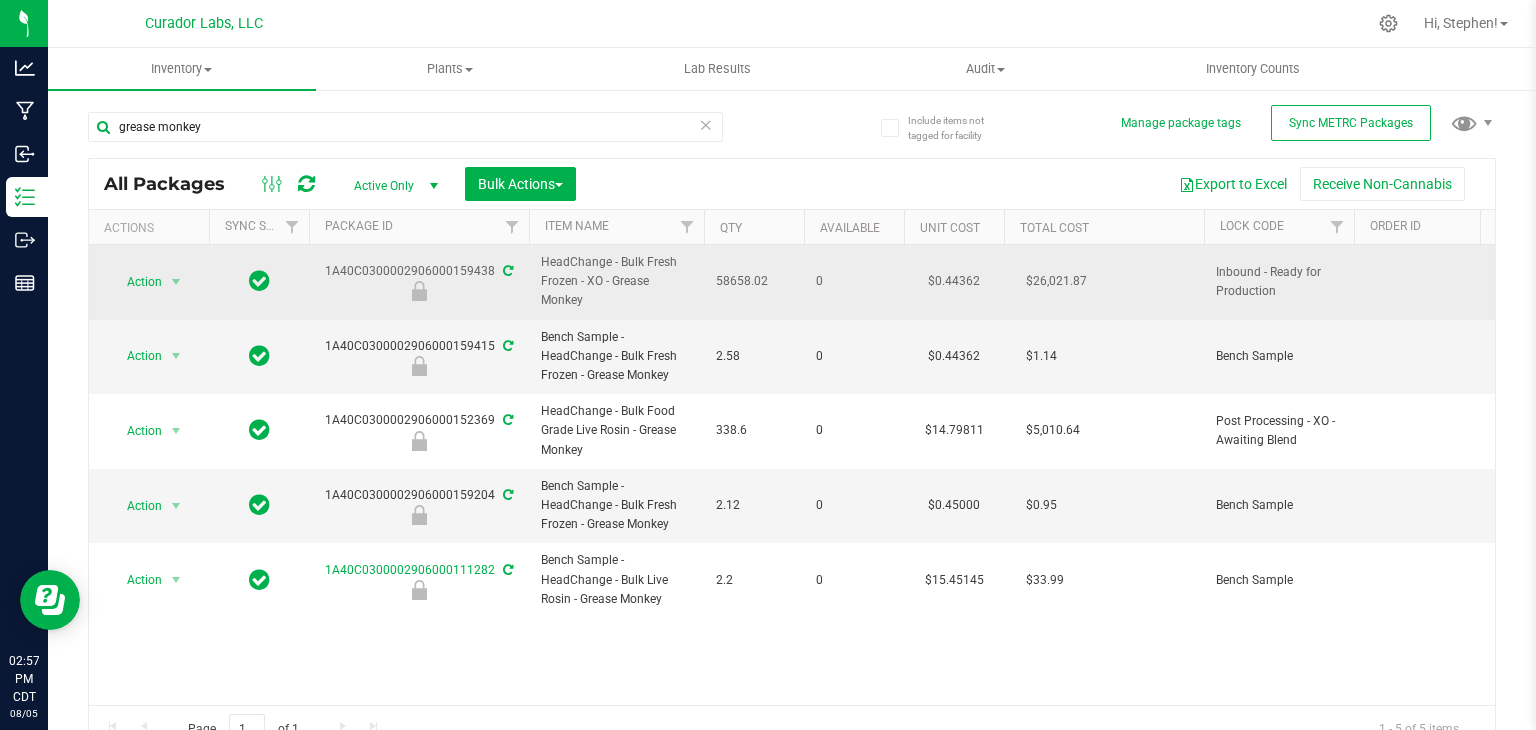click on "HeadChange - Bulk Fresh Frozen - XO - Grease Monkey" at bounding box center [616, 282] 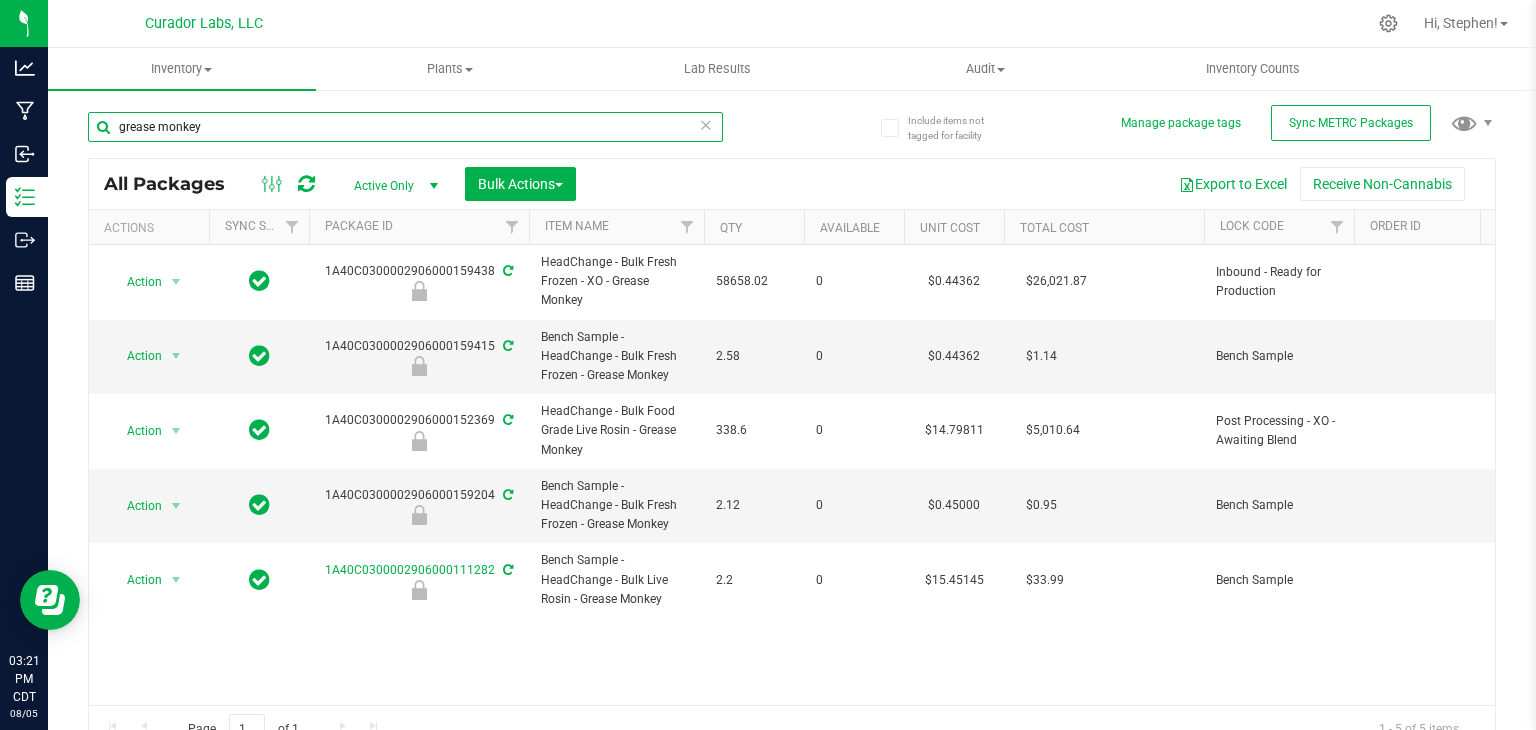 click on "grease monkey" at bounding box center (405, 127) 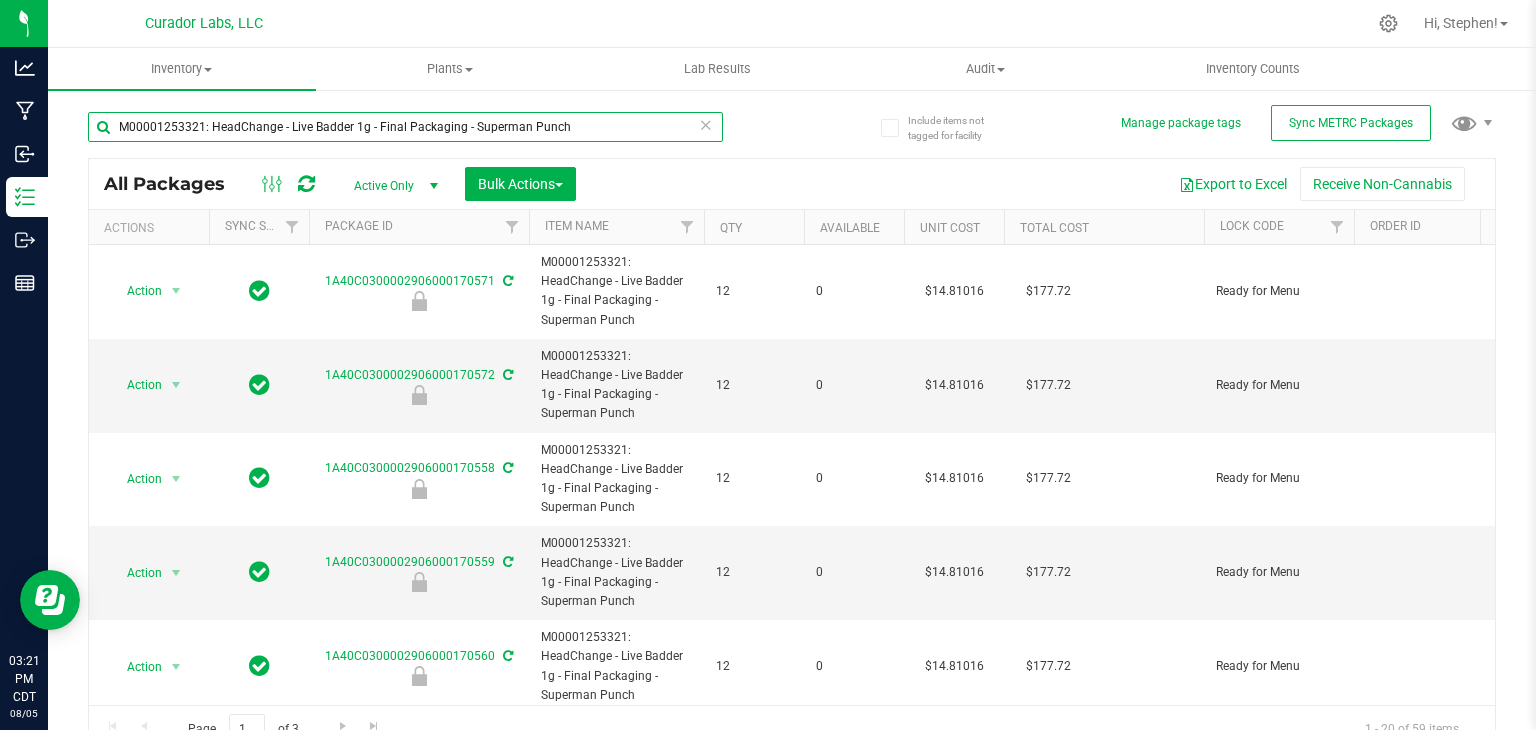 scroll, scrollTop: 0, scrollLeft: 832, axis: horizontal 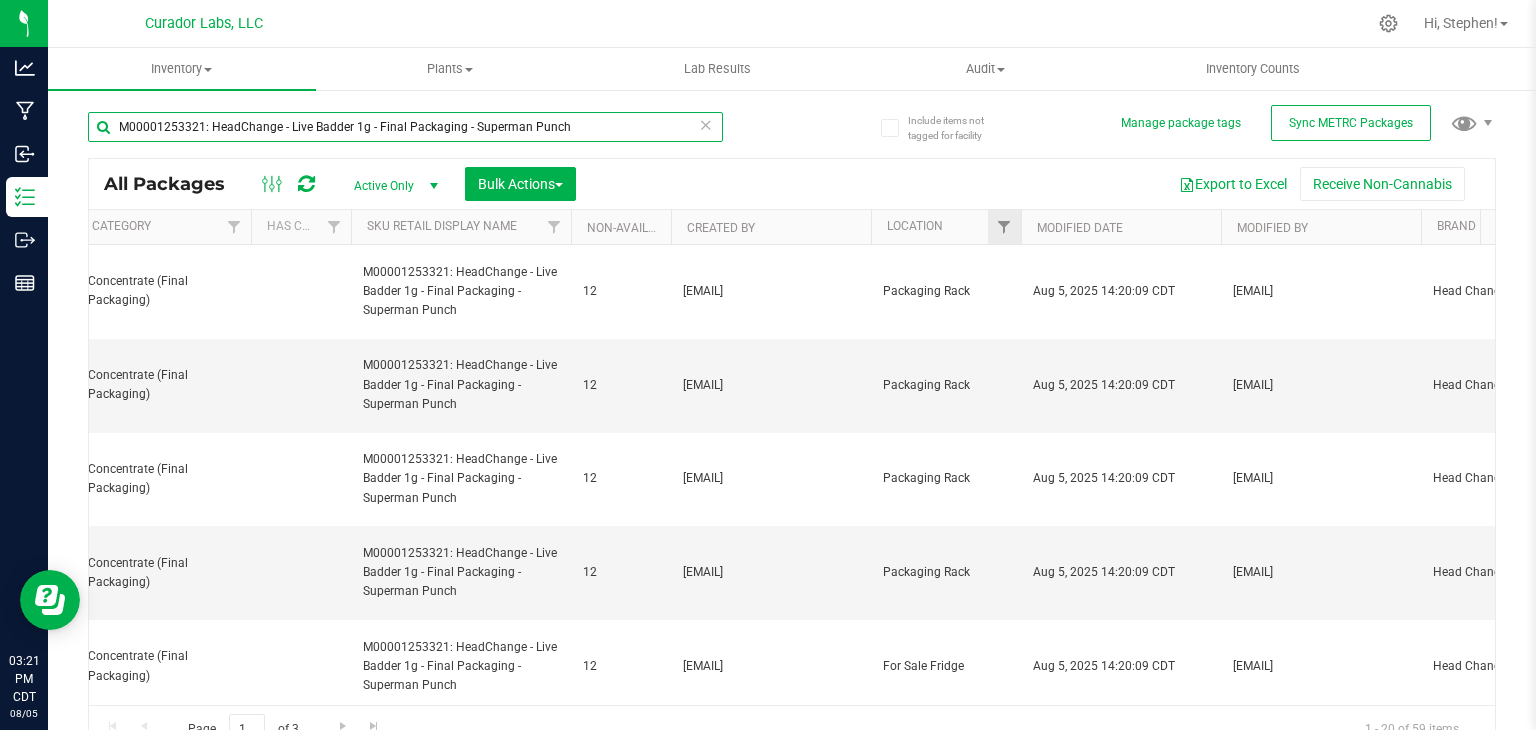 type on "M00001253321: HeadChange - Live Badder 1g - Final Packaging - Superman Punch" 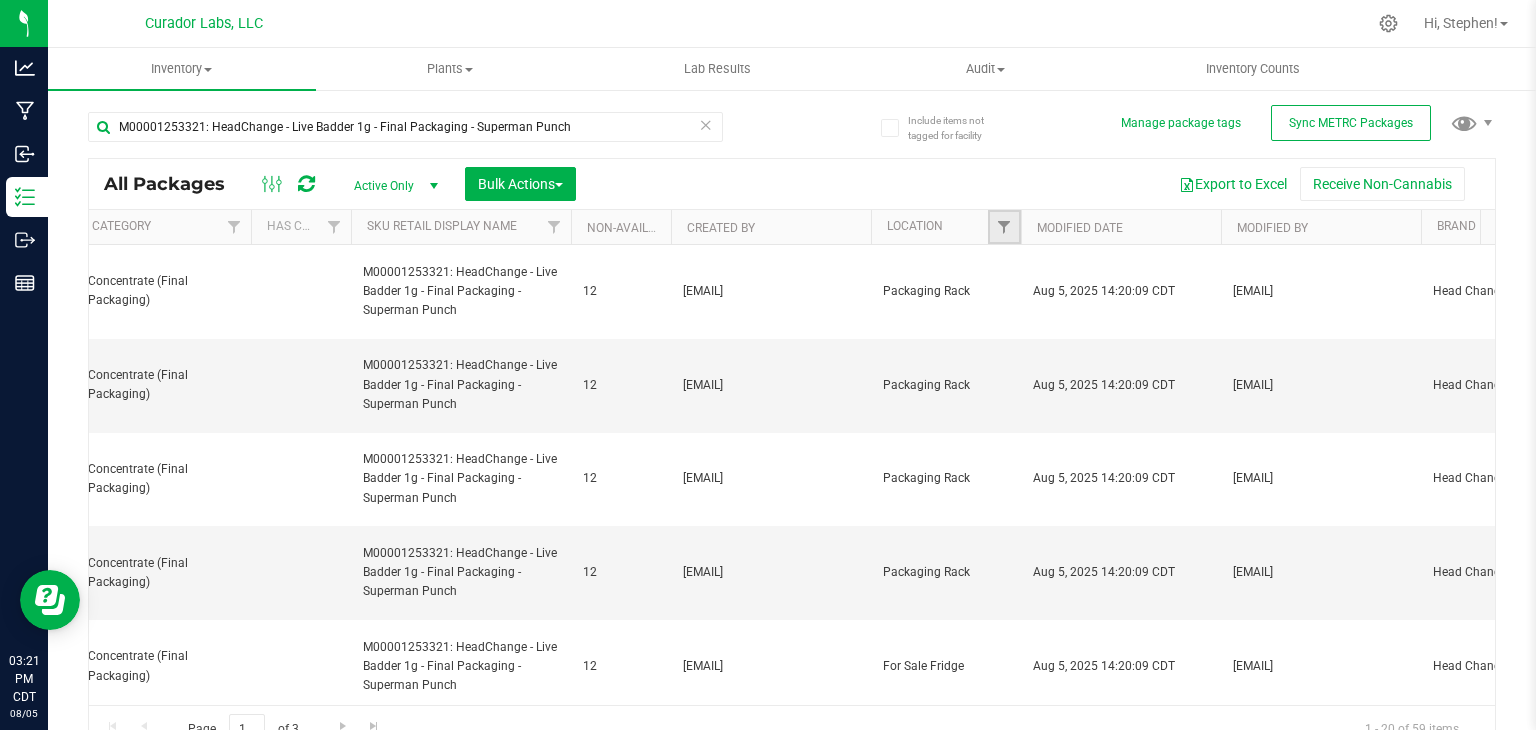 click at bounding box center (1004, 227) 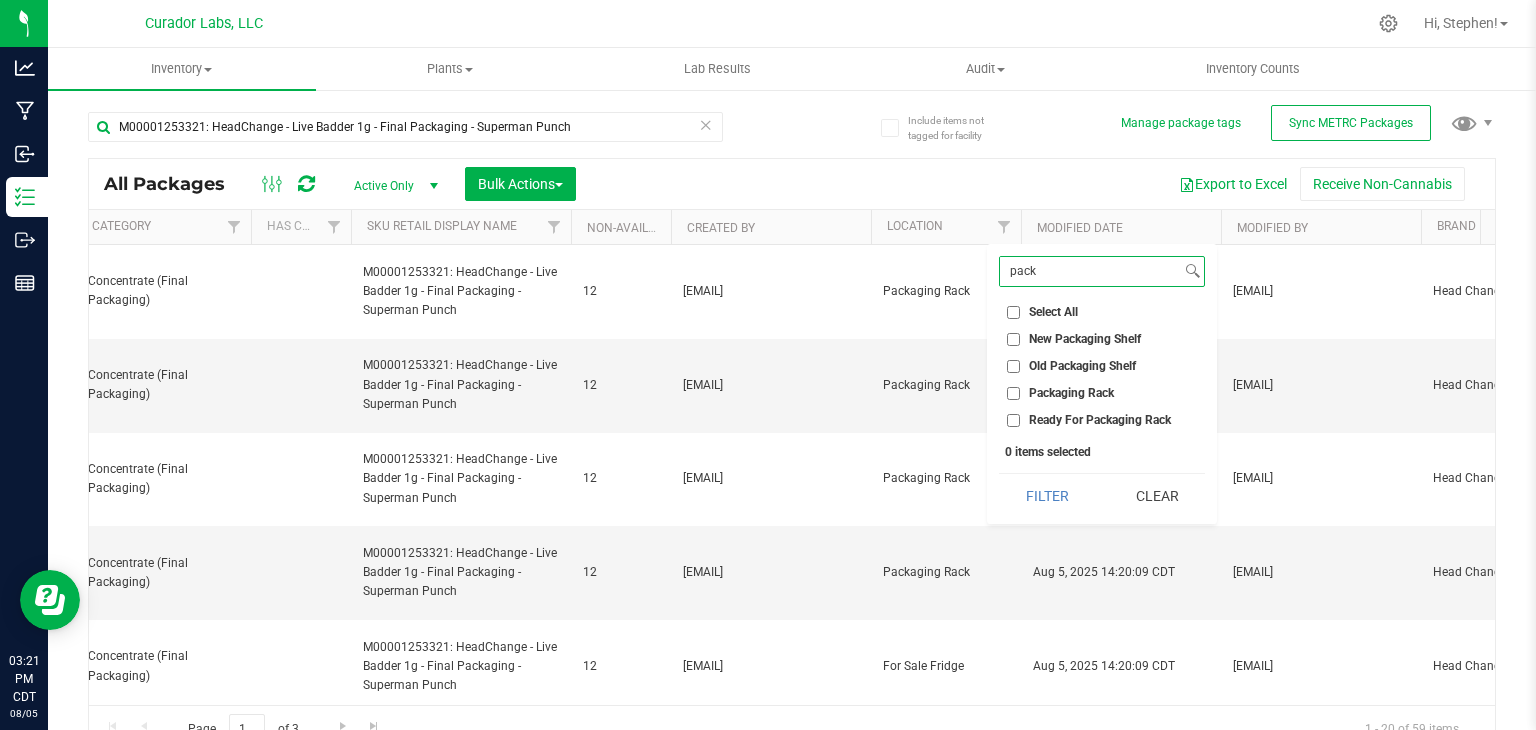 type on "pack" 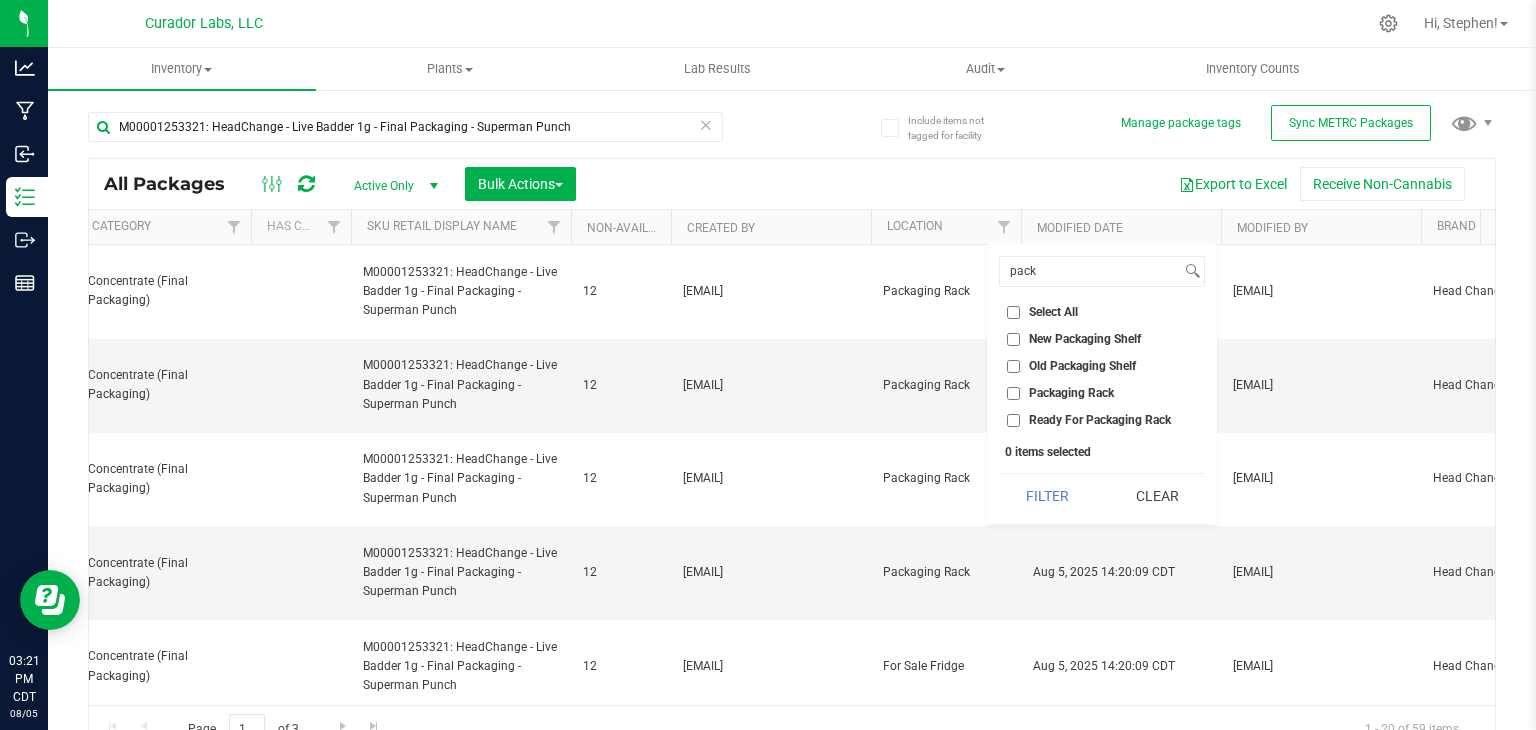 click on "Packaging Rack" at bounding box center [1013, 393] 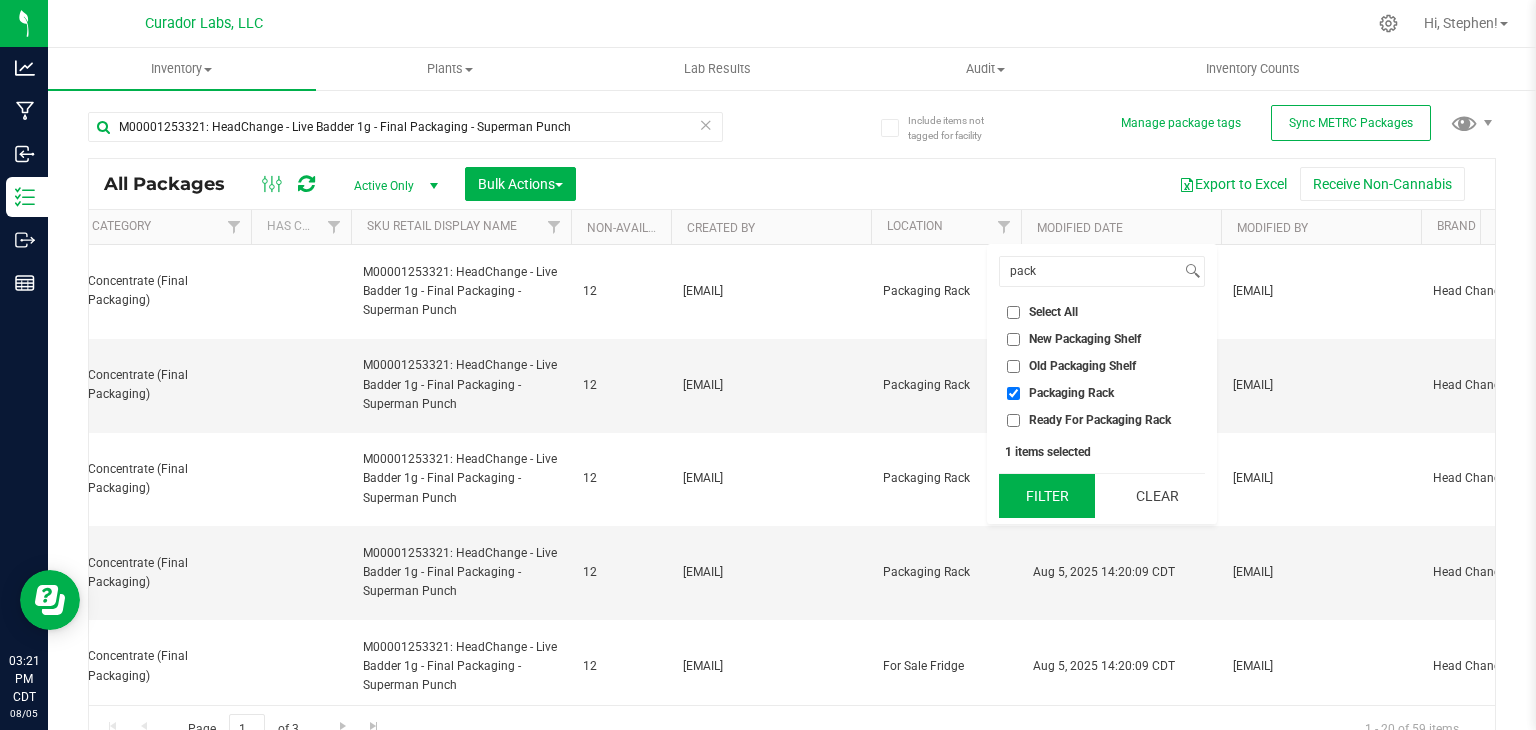 click on "Filter" at bounding box center (1047, 496) 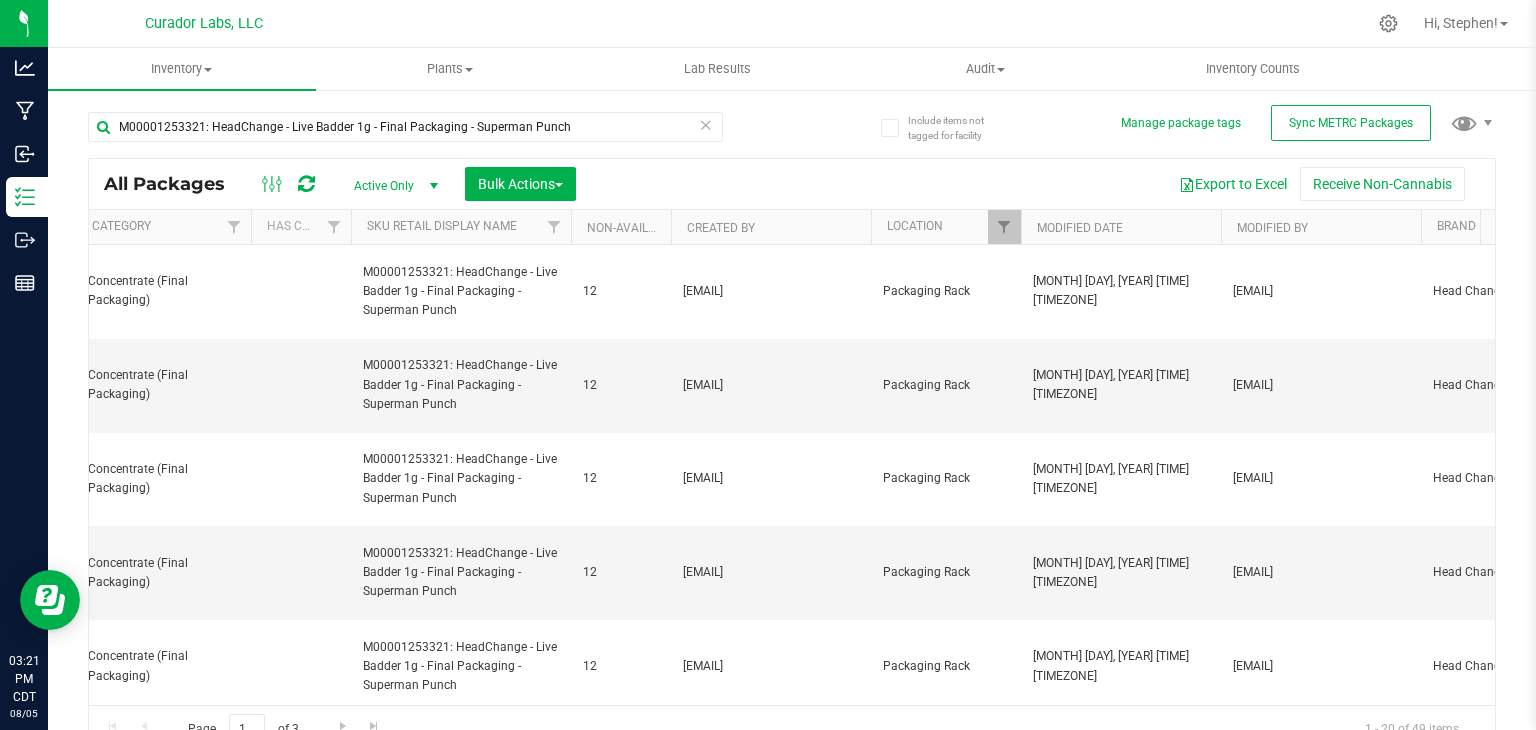 type on "2026-07-22" 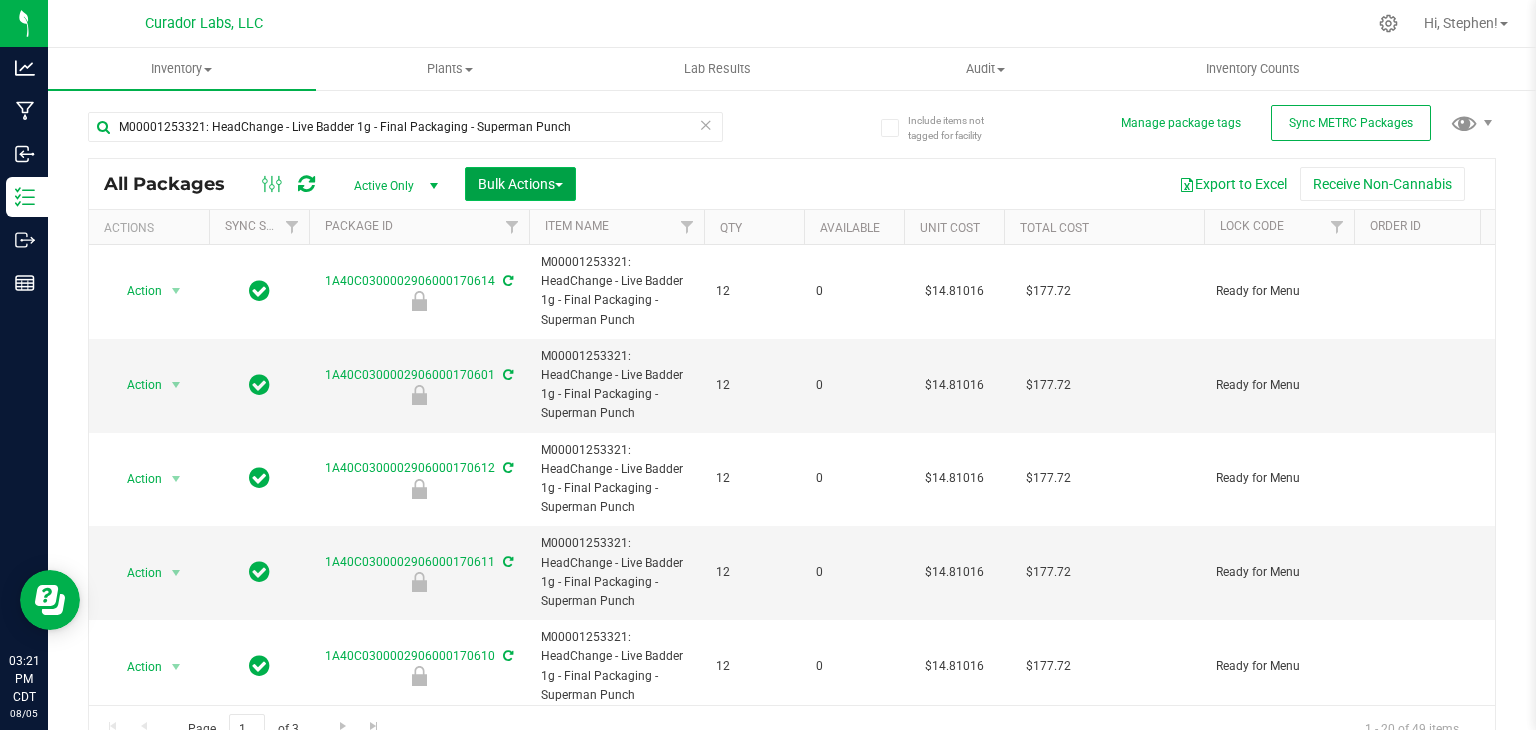 click on "Bulk Actions" at bounding box center (520, 184) 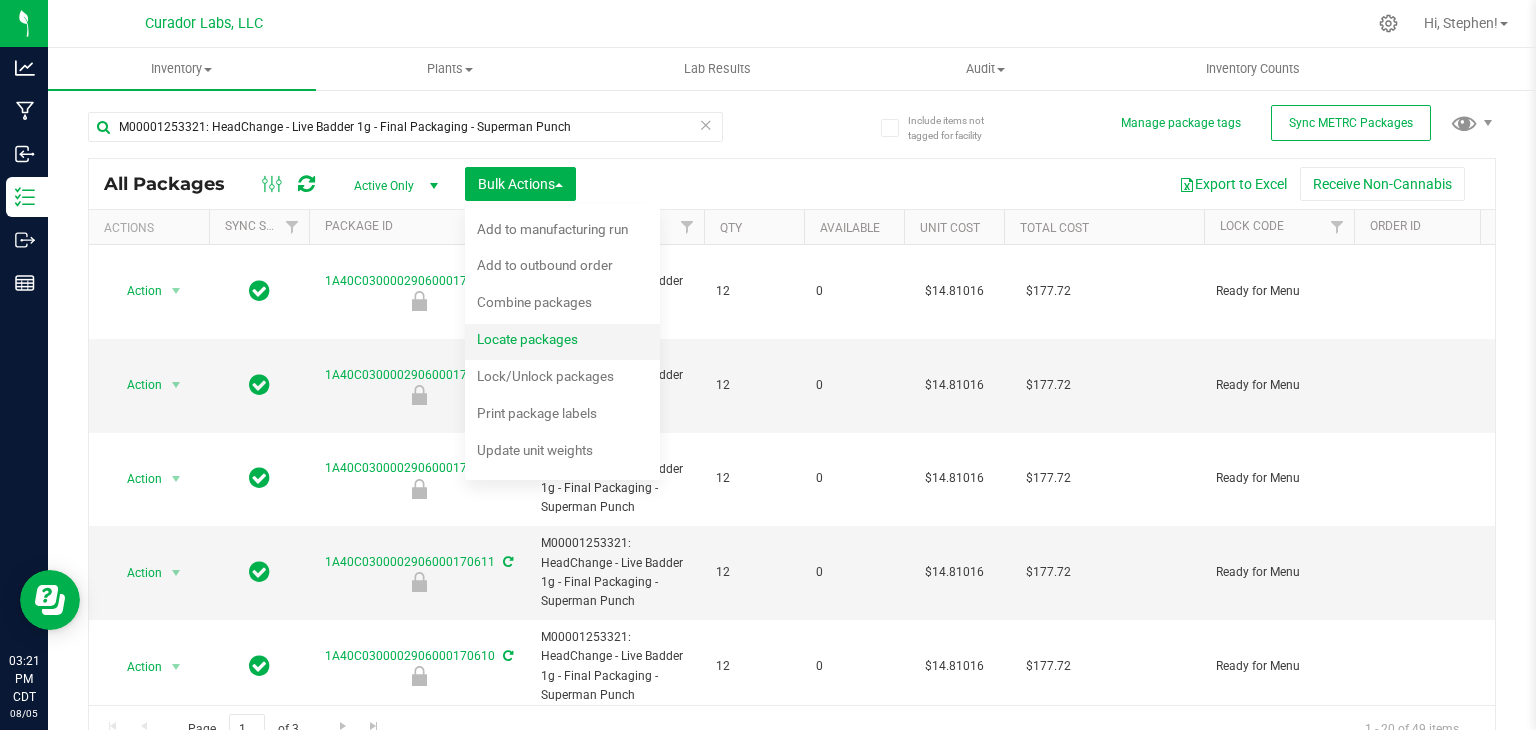 click on "Locate packages" at bounding box center [527, 339] 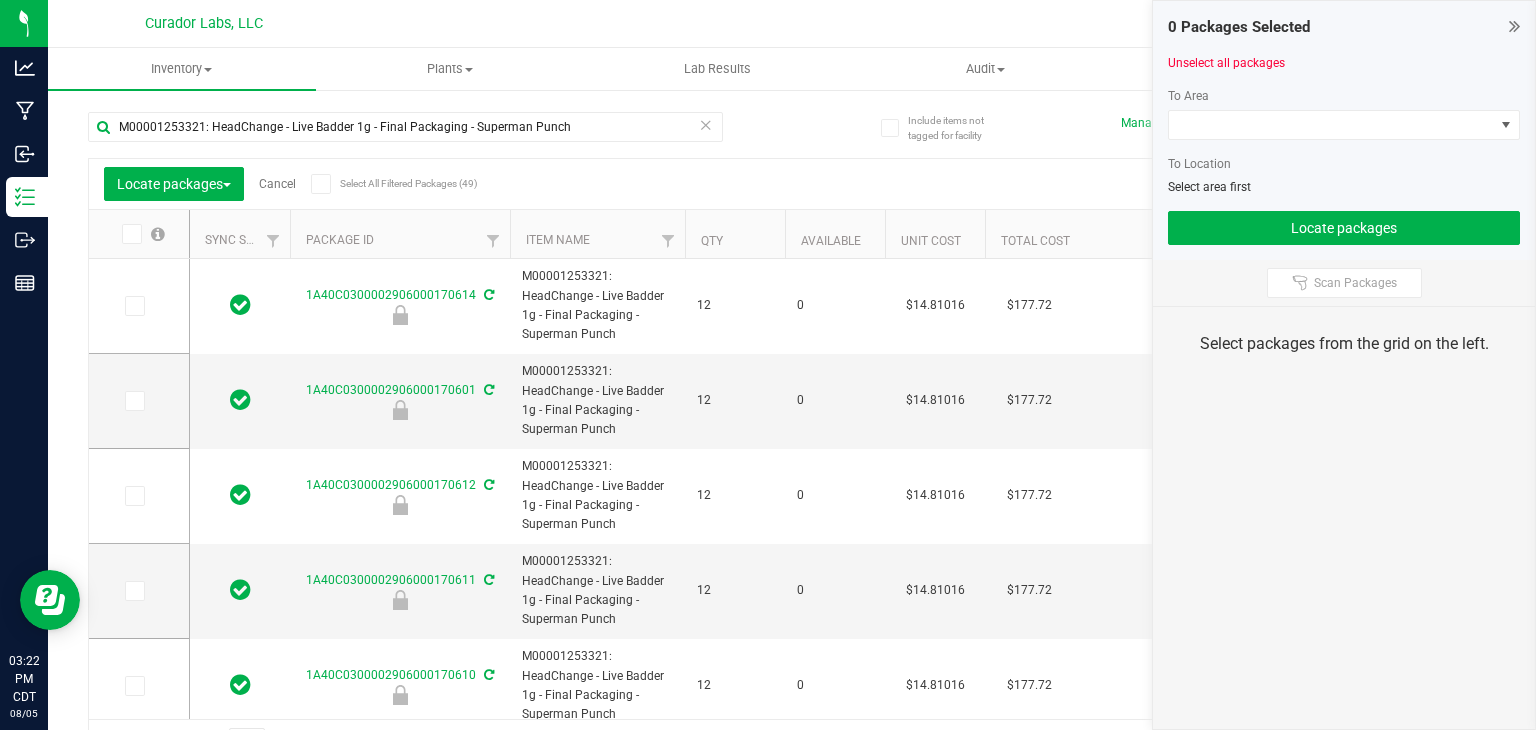 click at bounding box center [320, 184] 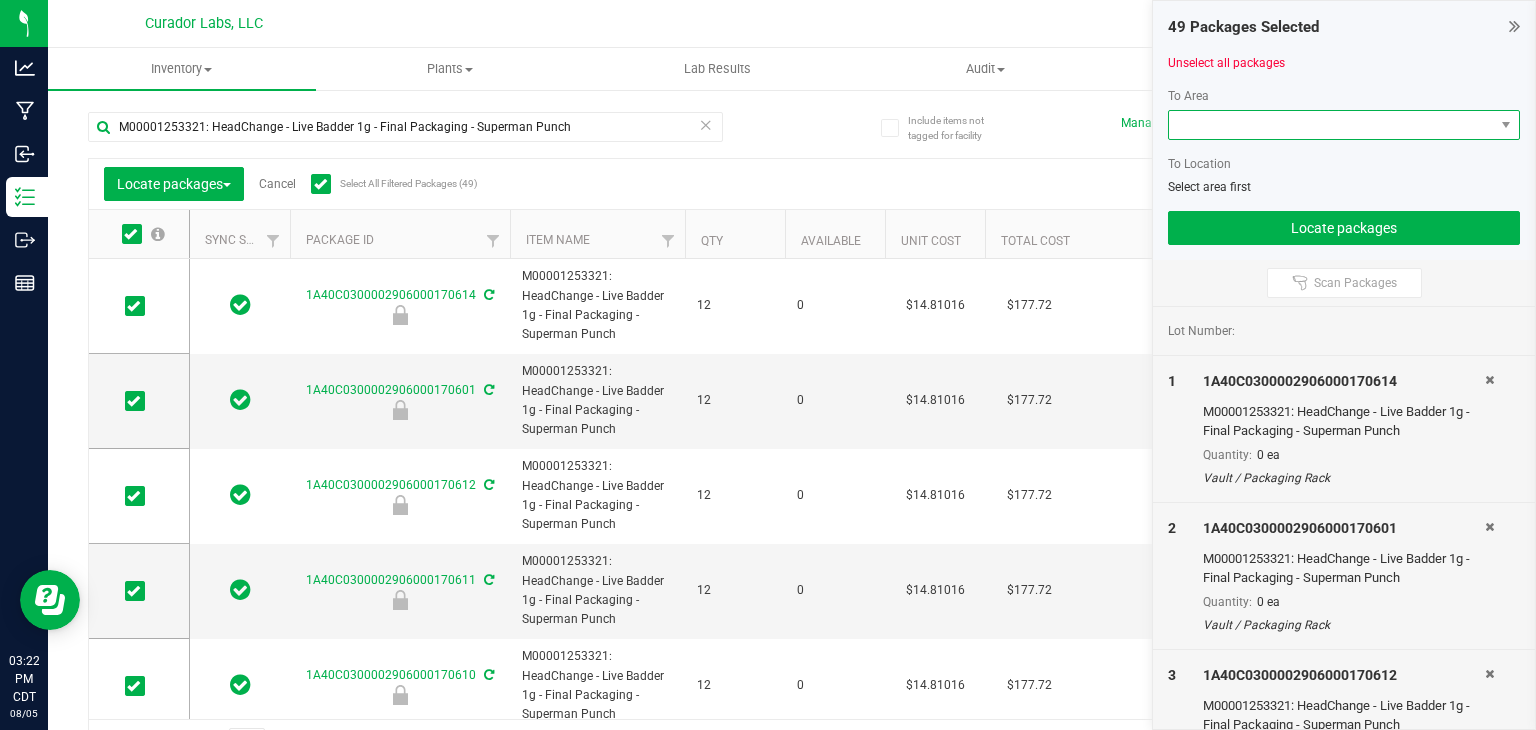 click at bounding box center (1344, 125) 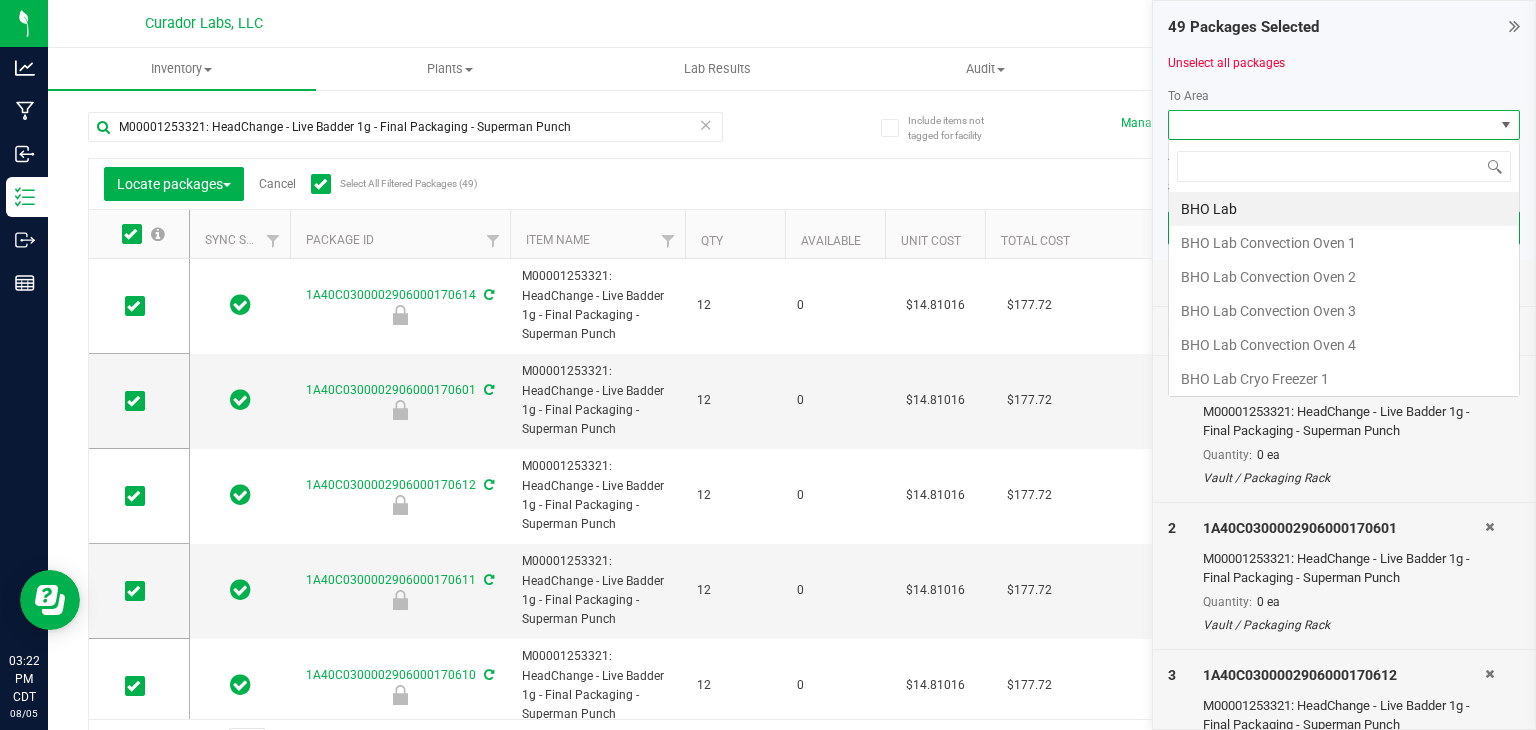 scroll, scrollTop: 99970, scrollLeft: 99647, axis: both 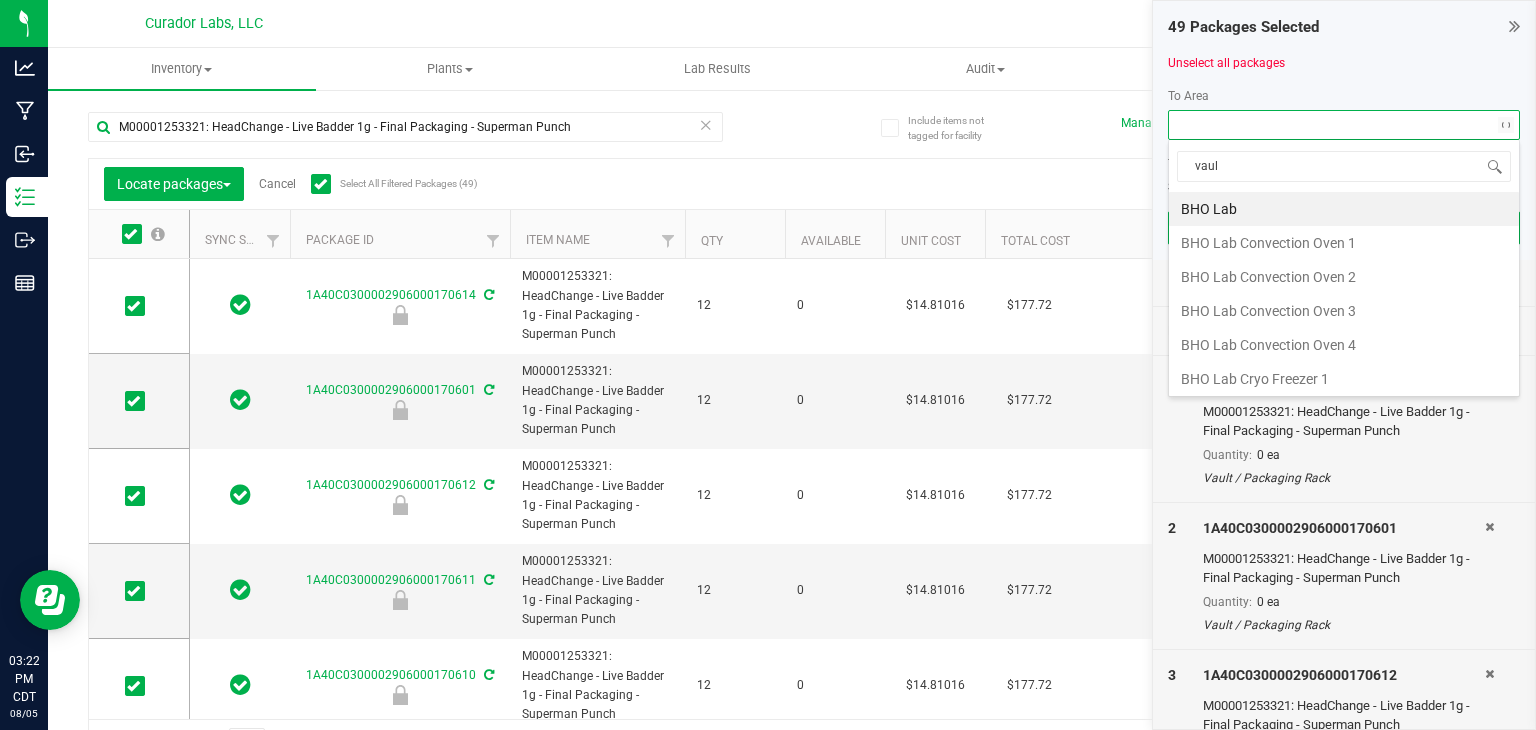 type on "vault" 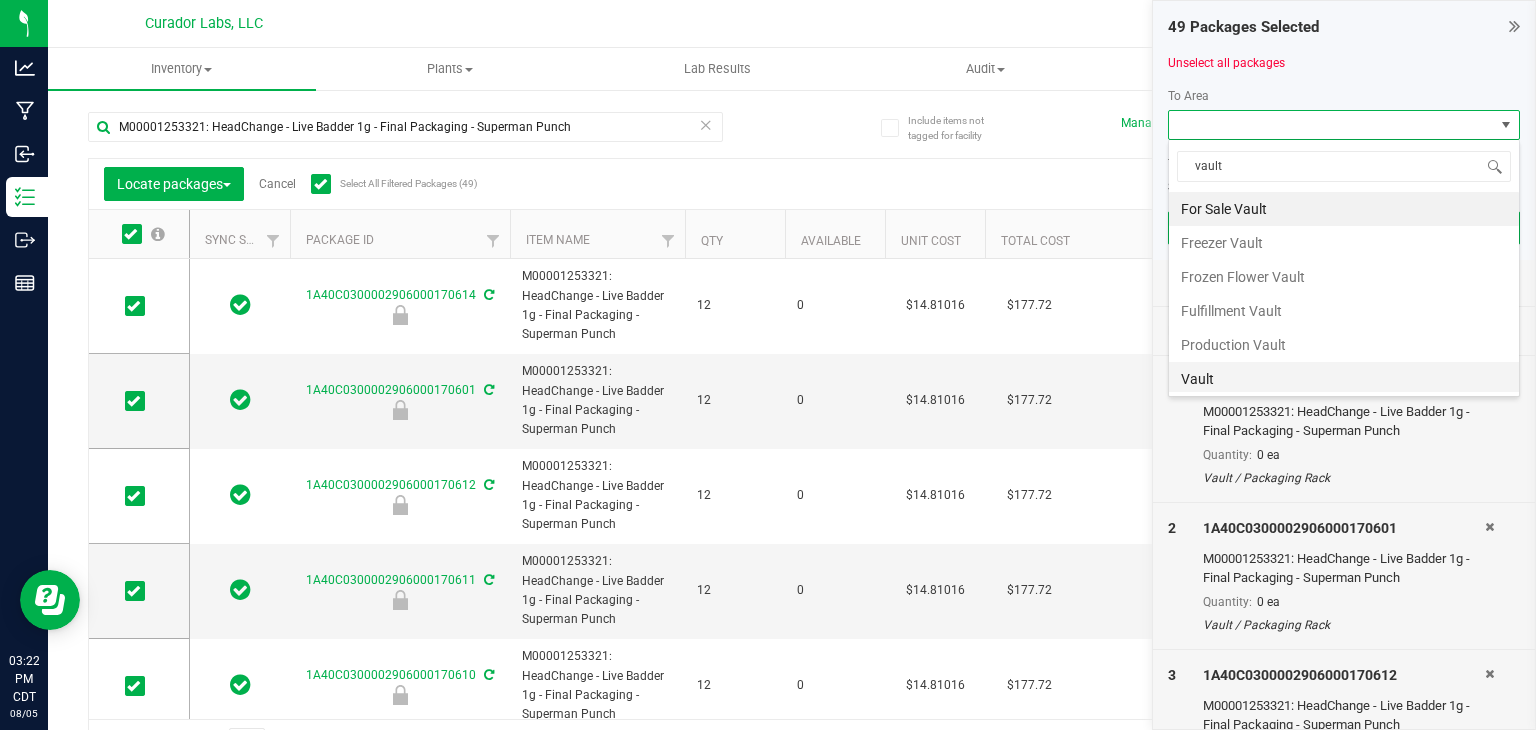 click on "Vault" at bounding box center (1344, 379) 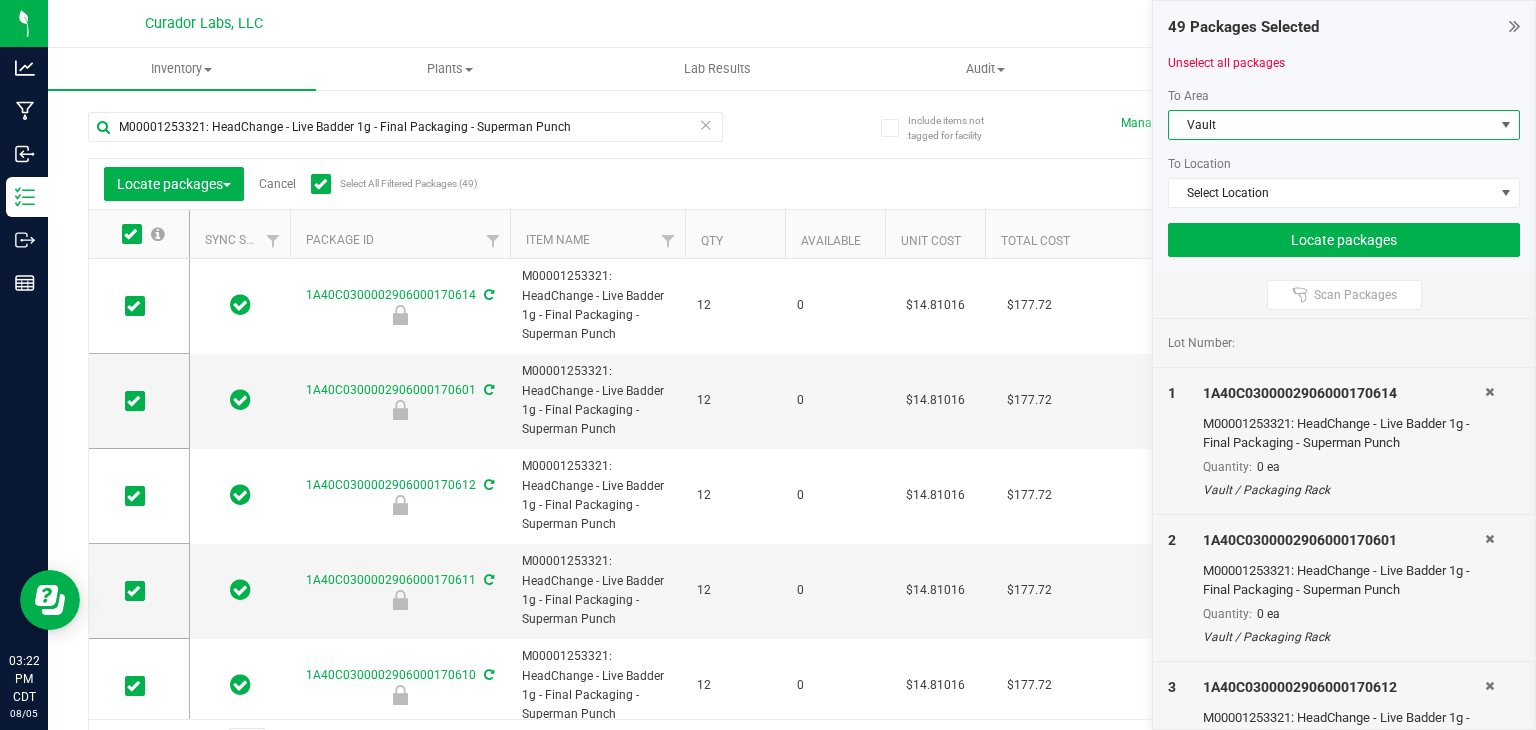 click on "Qty" at bounding box center [735, 234] 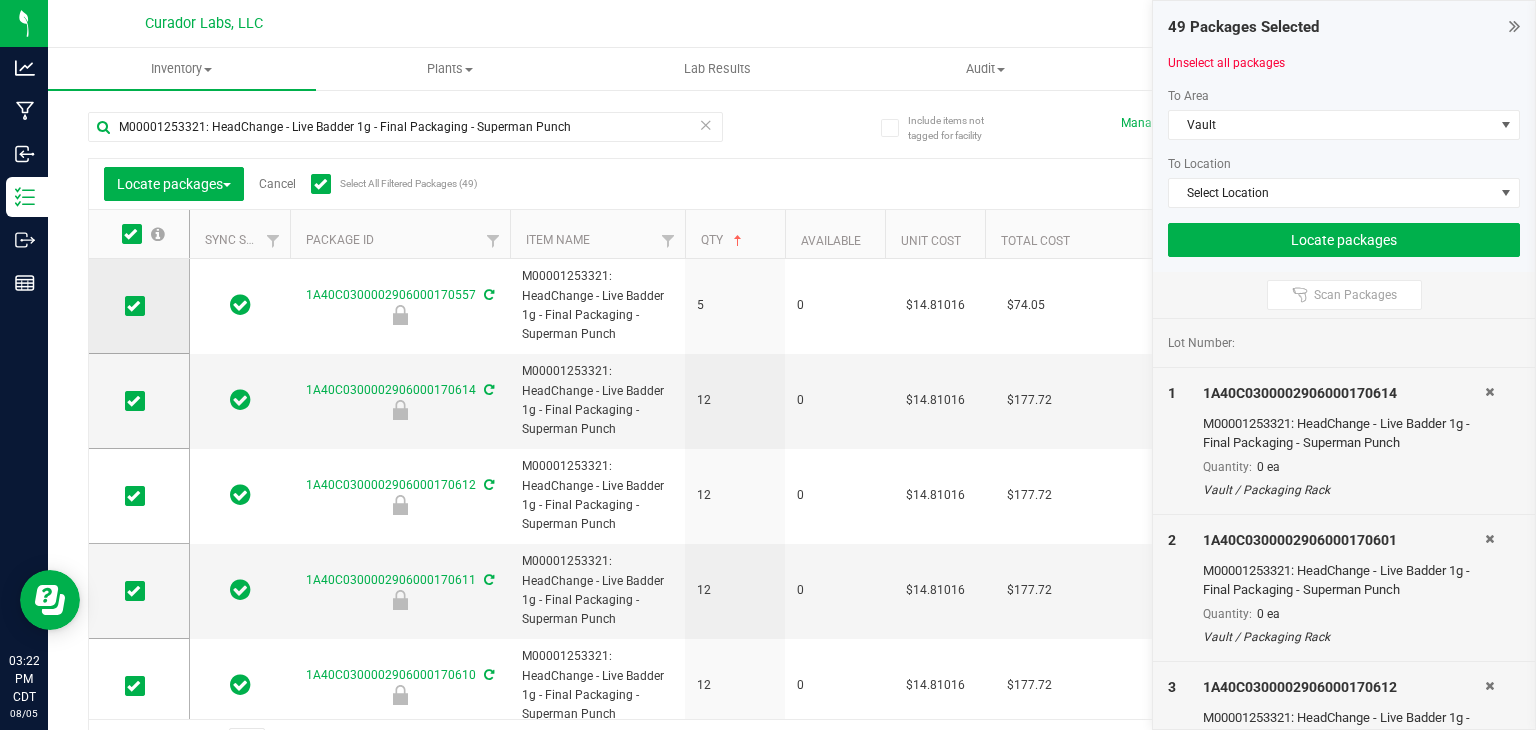 click at bounding box center (133, 306) 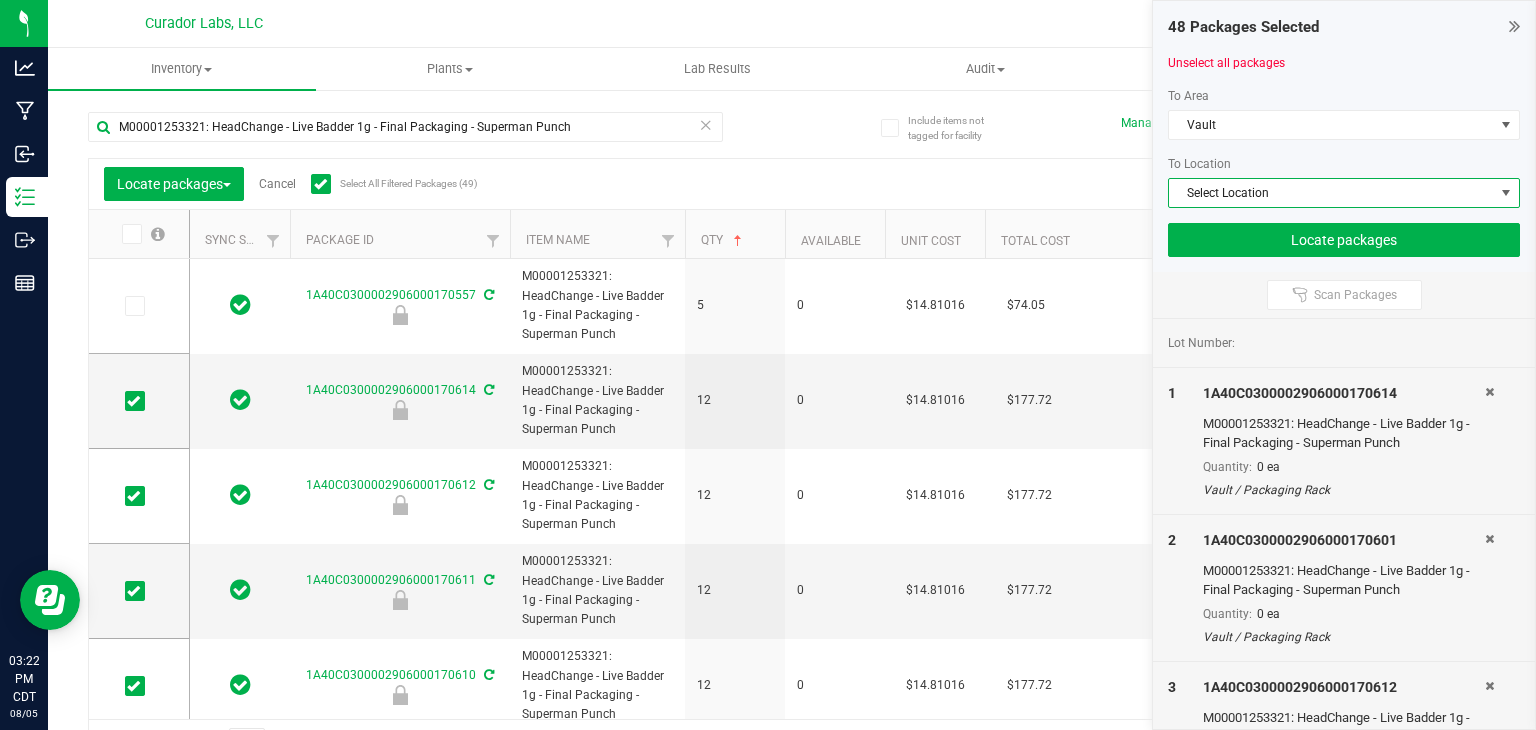 click on "Select Location" at bounding box center [1331, 193] 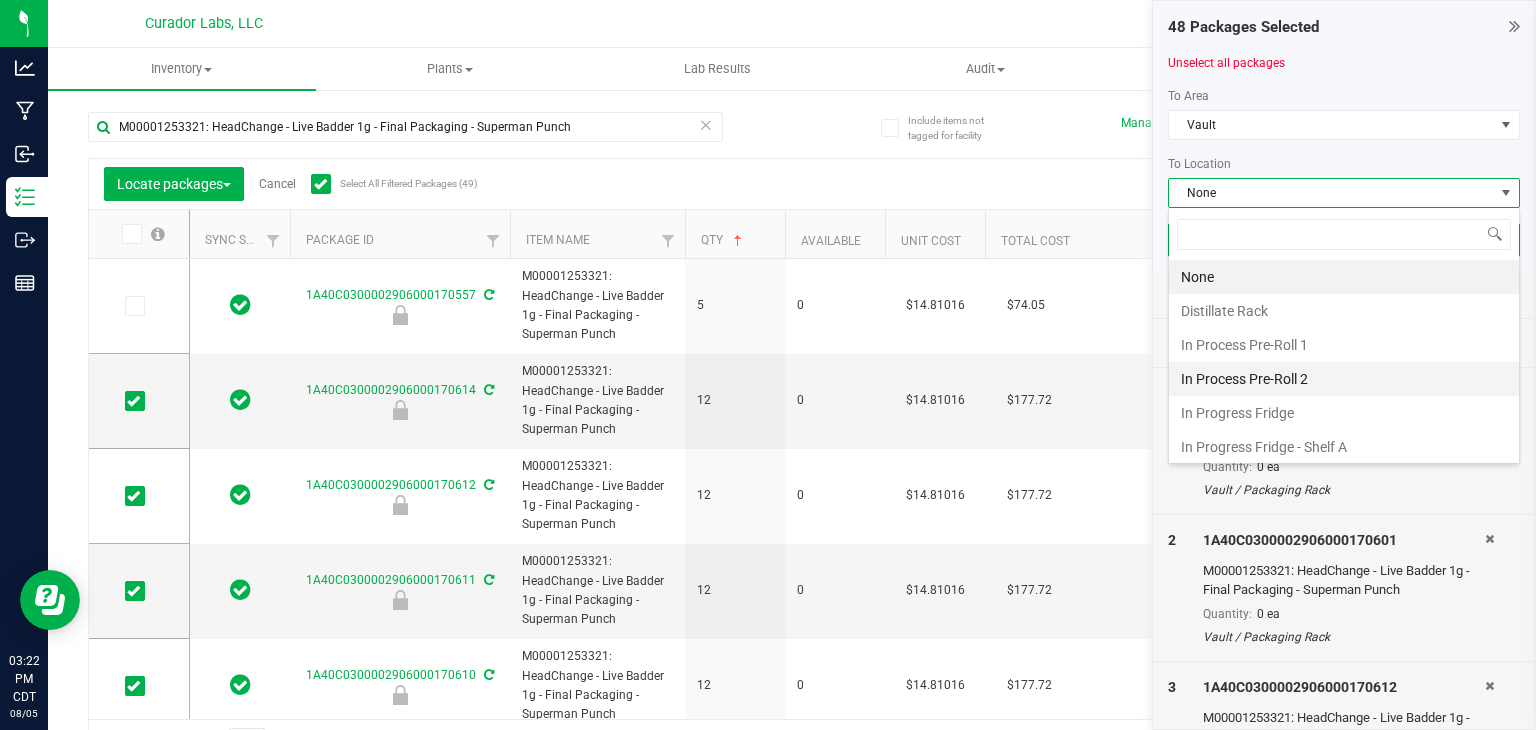 scroll, scrollTop: 99970, scrollLeft: 99647, axis: both 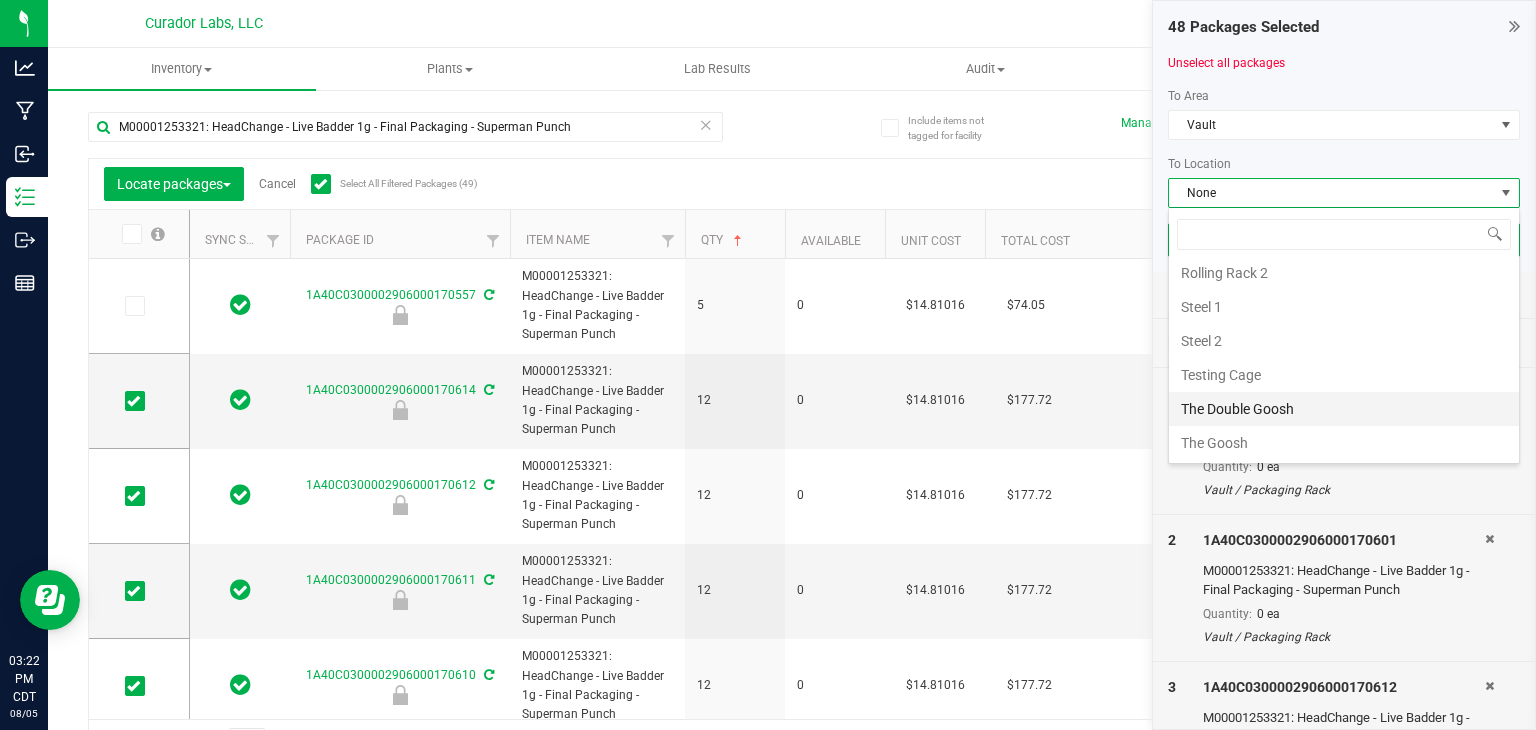 click on "The Double Goosh" at bounding box center [1344, 409] 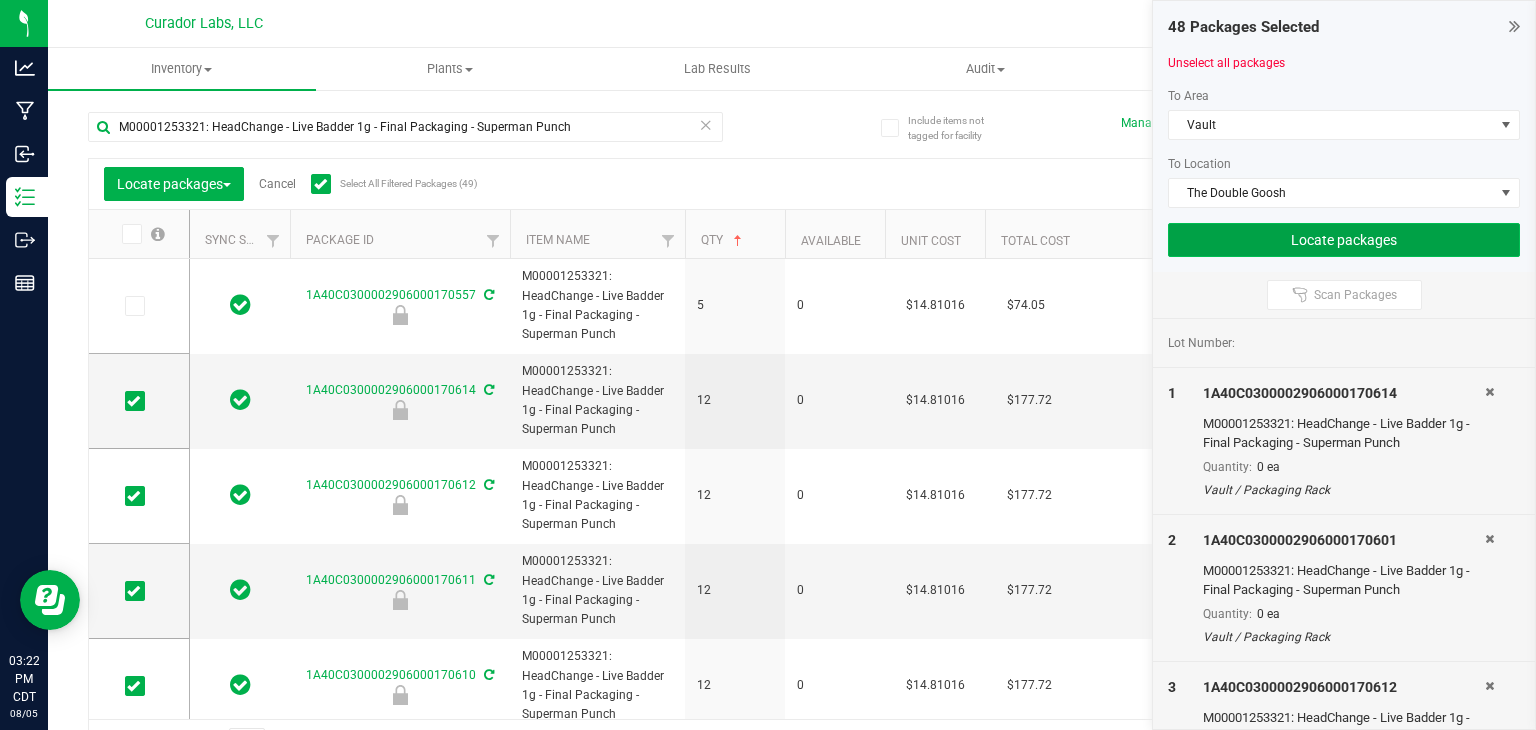 click on "Locate packages" at bounding box center [1344, 240] 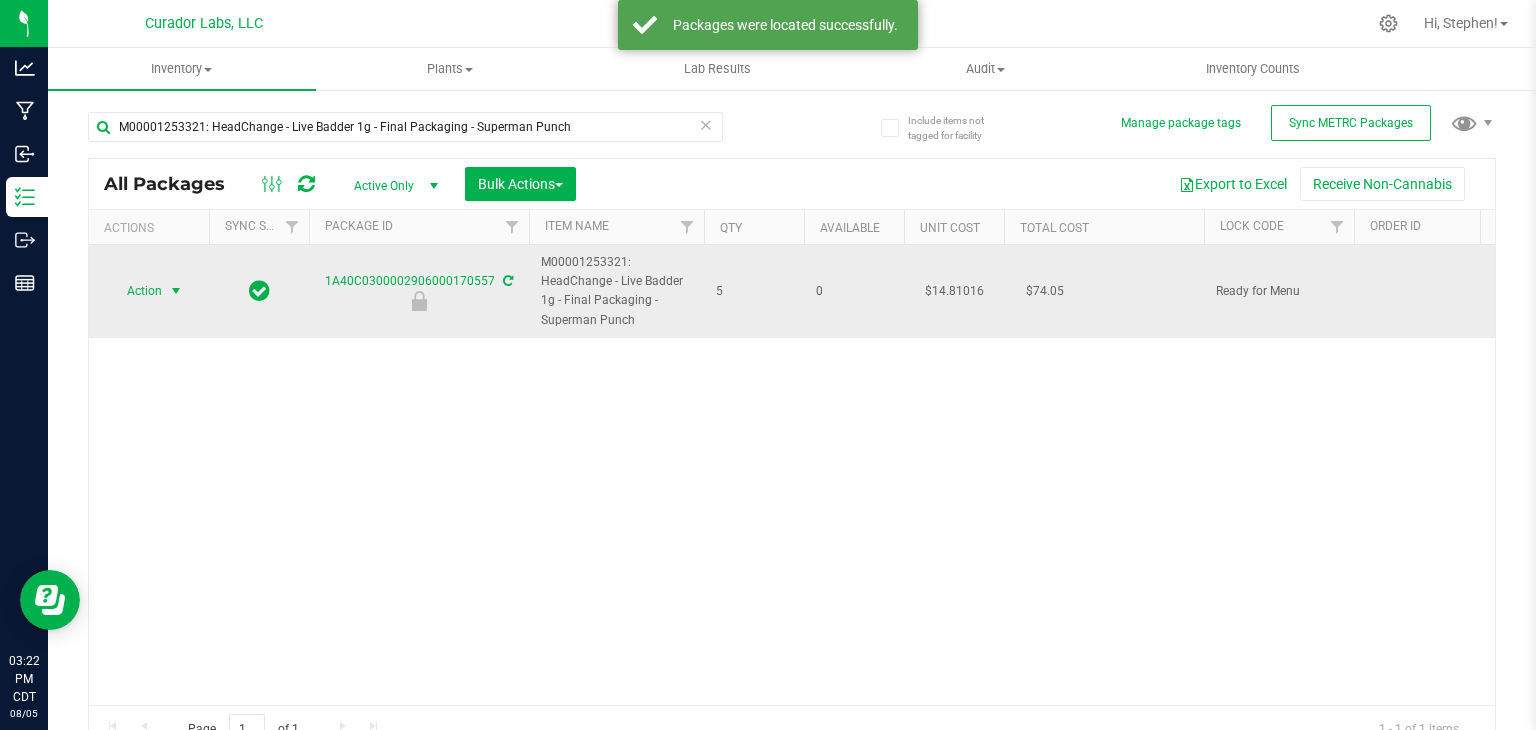 click at bounding box center (176, 291) 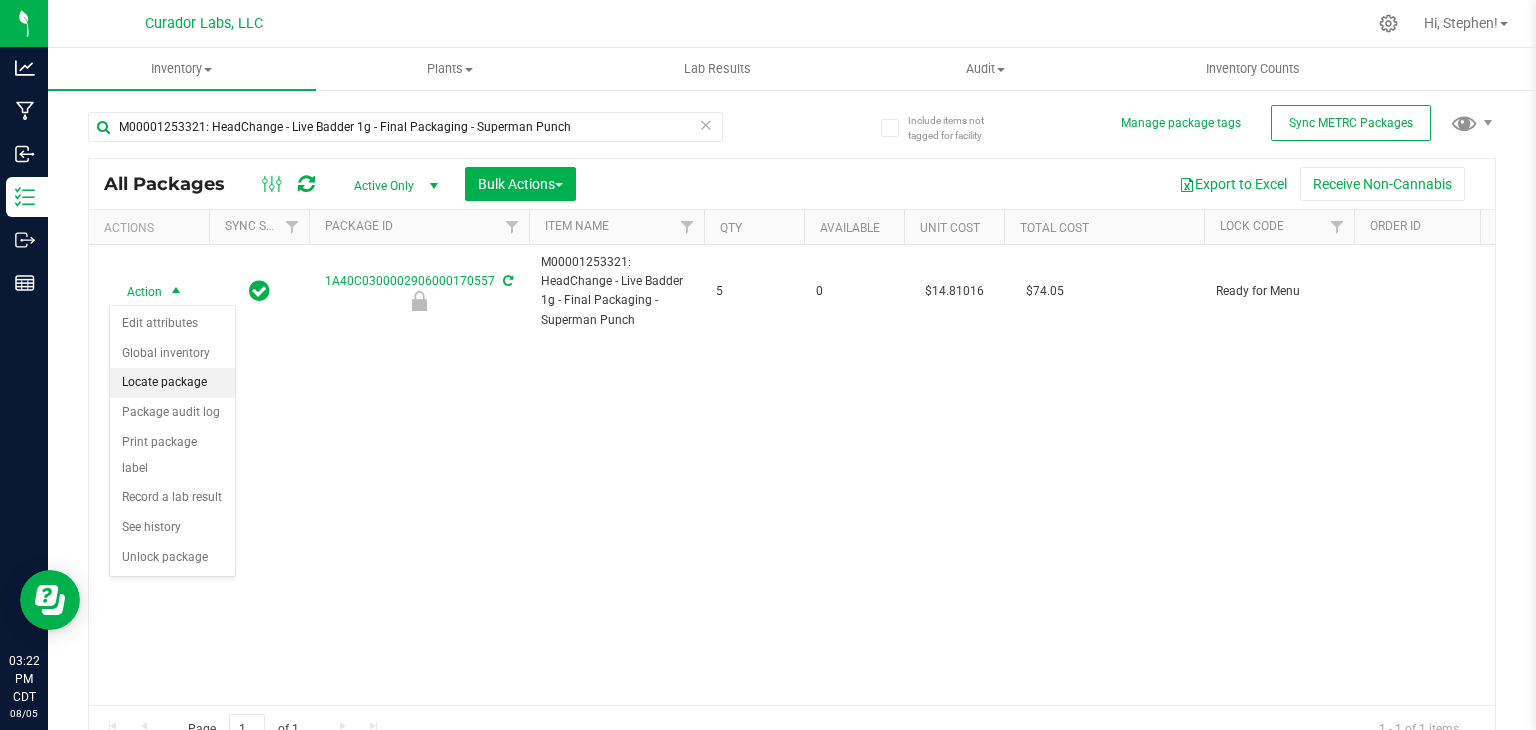 click on "Locate package" at bounding box center [172, 383] 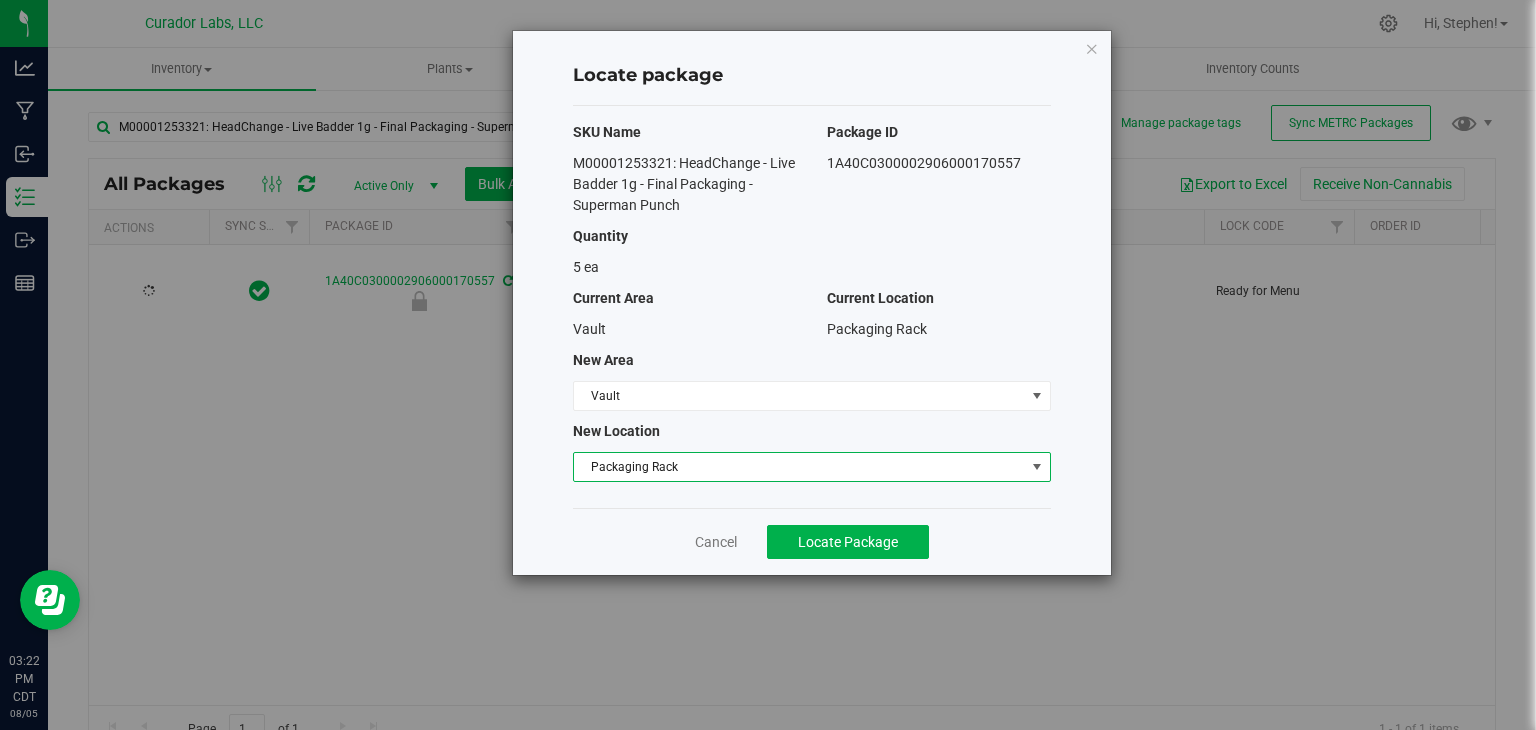 click on "Packaging Rack" at bounding box center (799, 467) 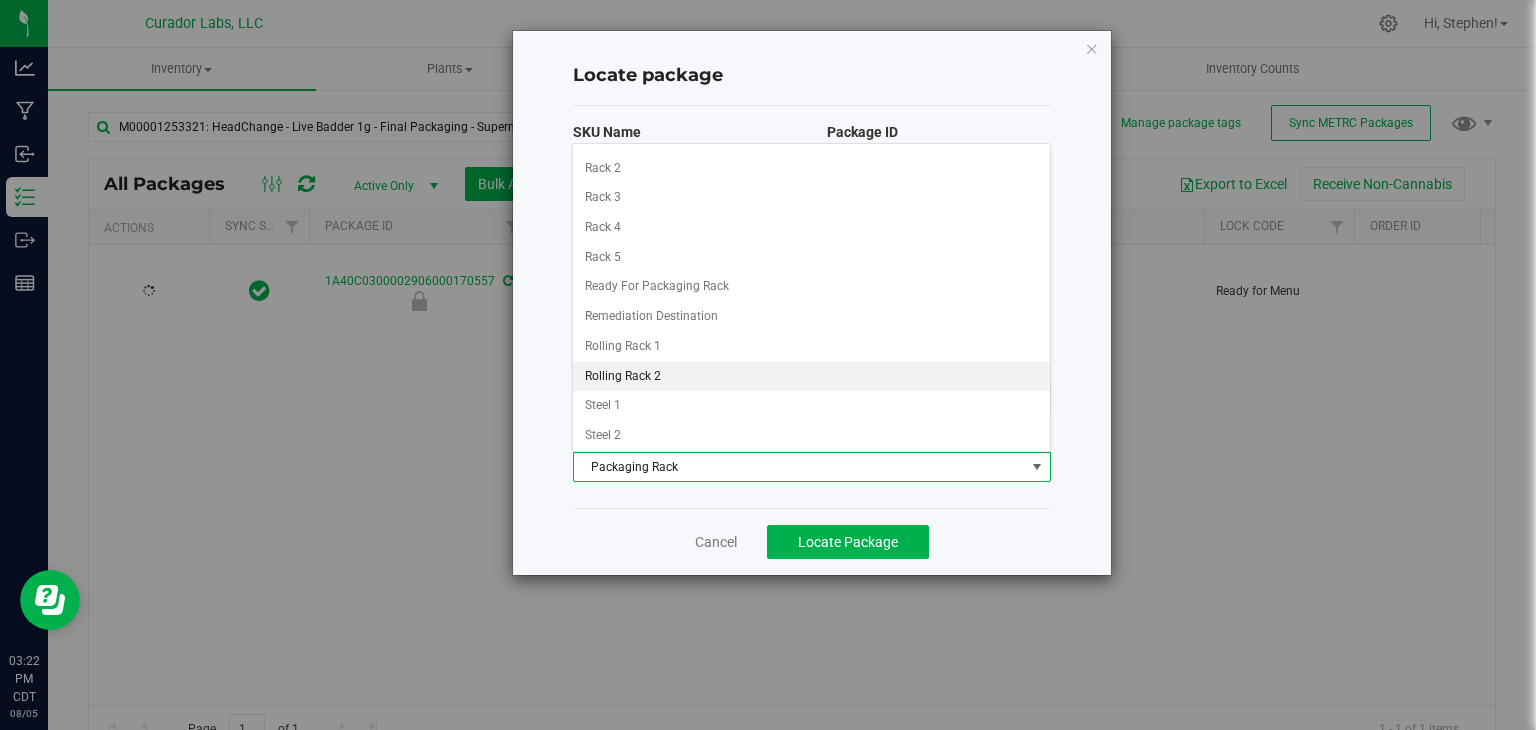 scroll, scrollTop: 667, scrollLeft: 0, axis: vertical 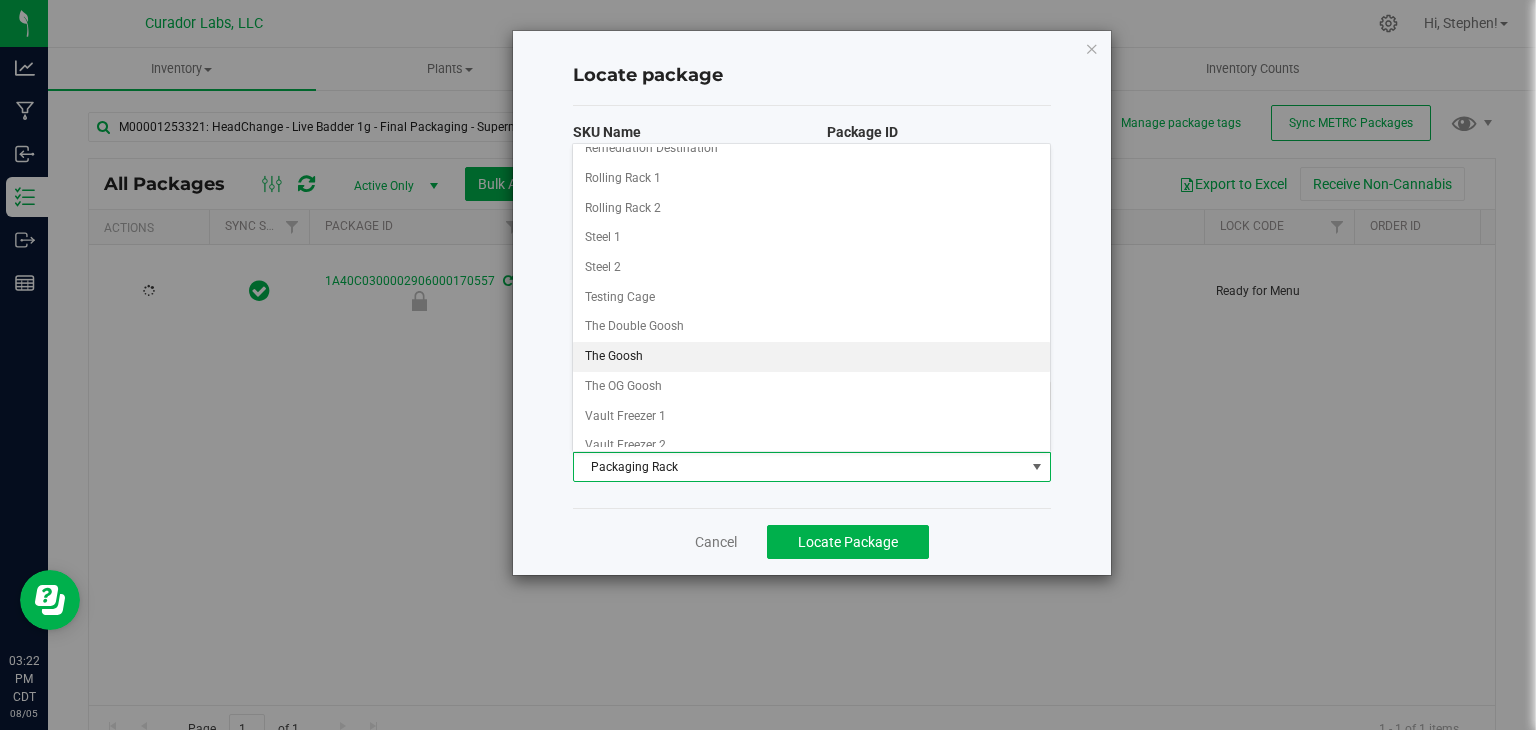 click on "The Goosh" at bounding box center [811, 357] 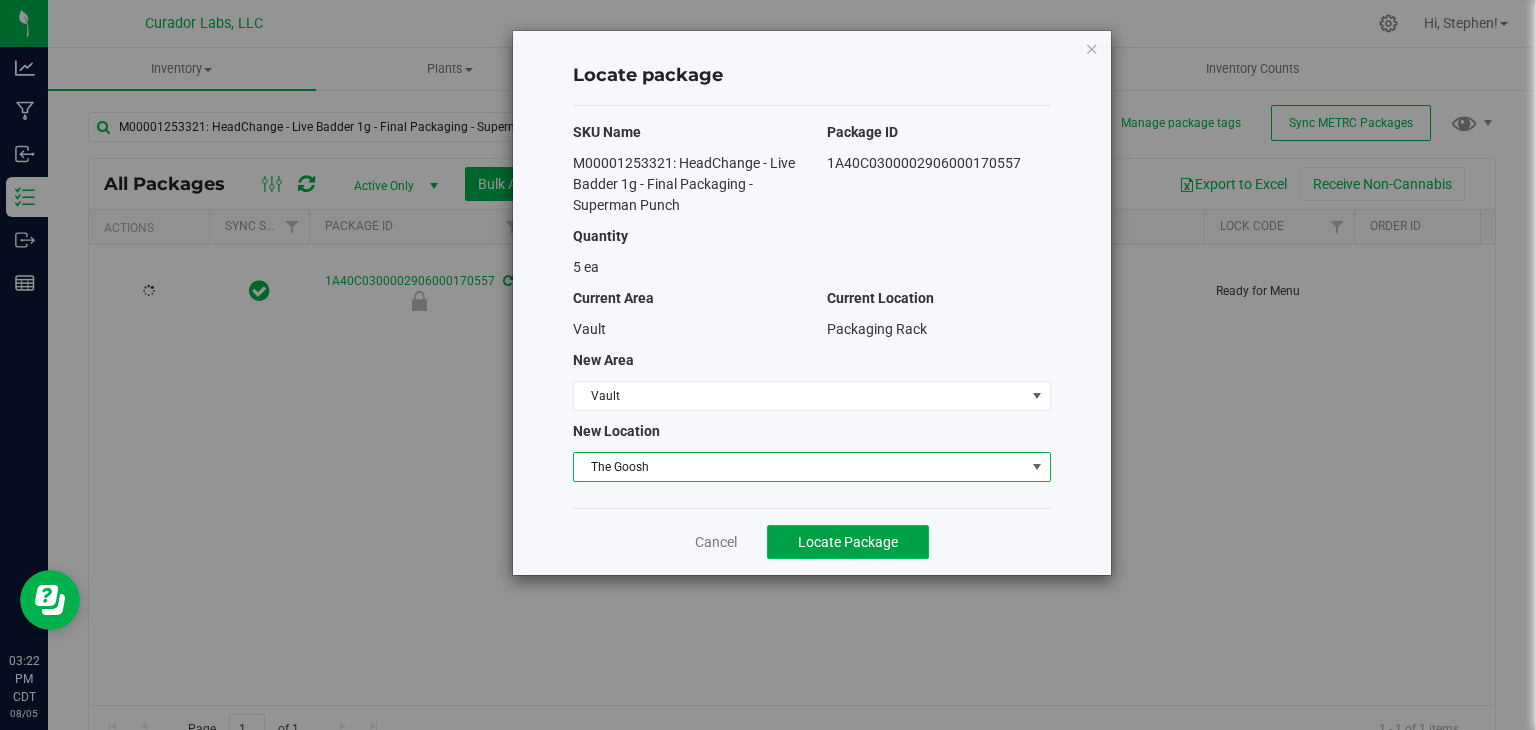 click on "Locate Package" 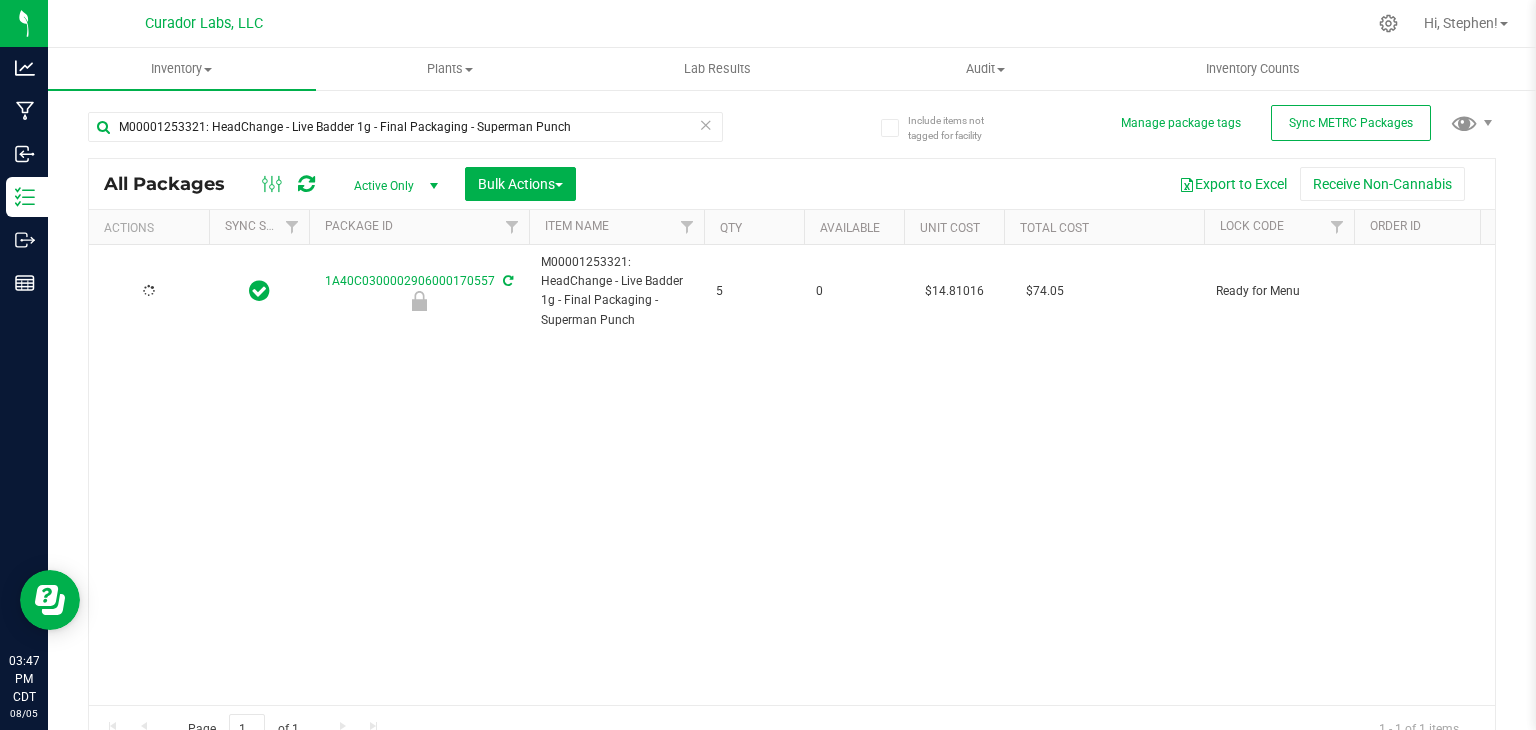 click on "[LICENSE_NUMBER]
[PRODUCT_NAME] - [PRODUCT_NAME] [QUANTITY] - [PROCESS] - [STRAIN_NAME]
[QUANTITY]
[NUMBER]
$14.81016 $74.05
Ready for Menu
Each
([QUANTITY] [UNIT])
$25.00000 $125.00
[PRODUCT_CODE]
Created
[MONTH] [DAY], [YEAR] [TIME] [TIMEZONE]
[VERSION_NUMBER]" at bounding box center [792, 475] 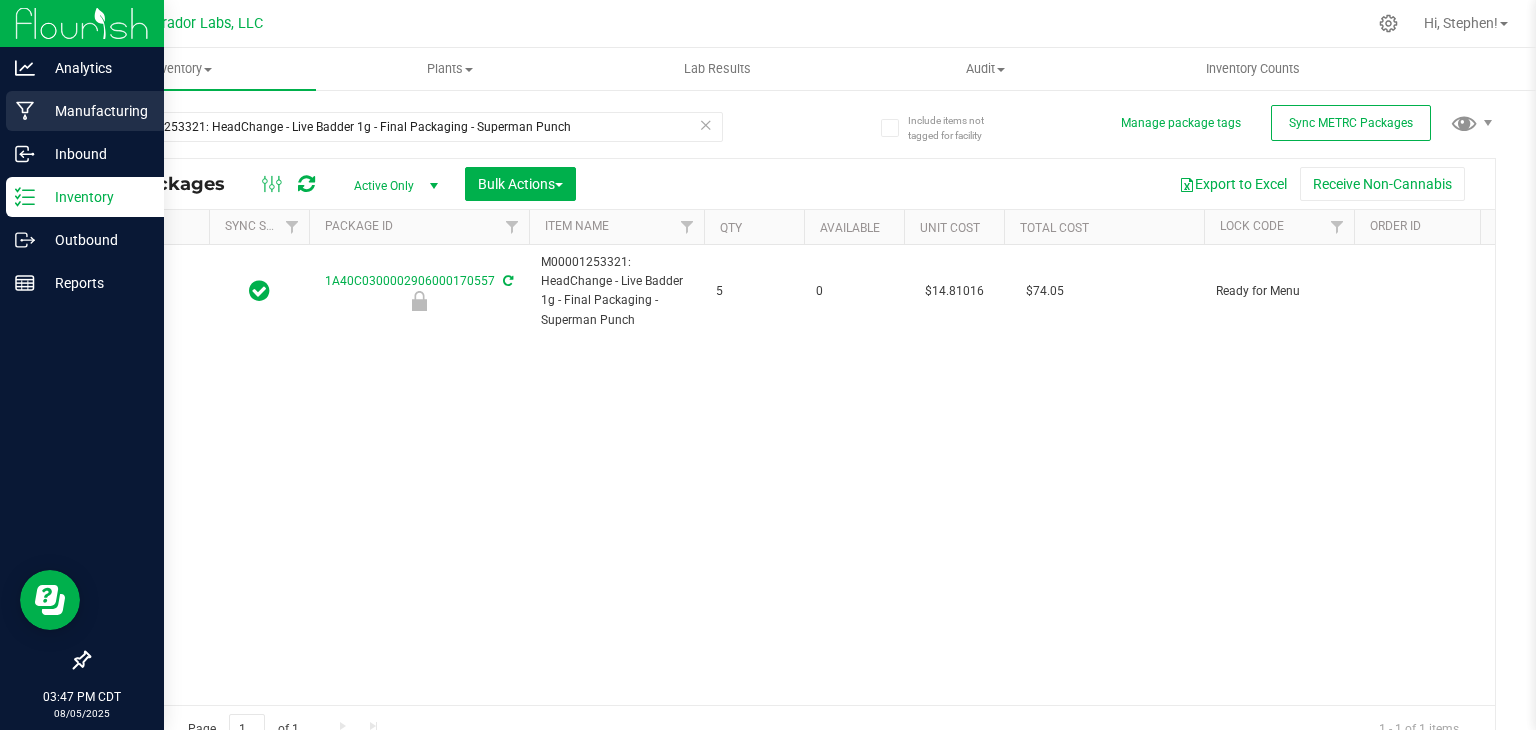 click on "Manufacturing" at bounding box center (82, 112) 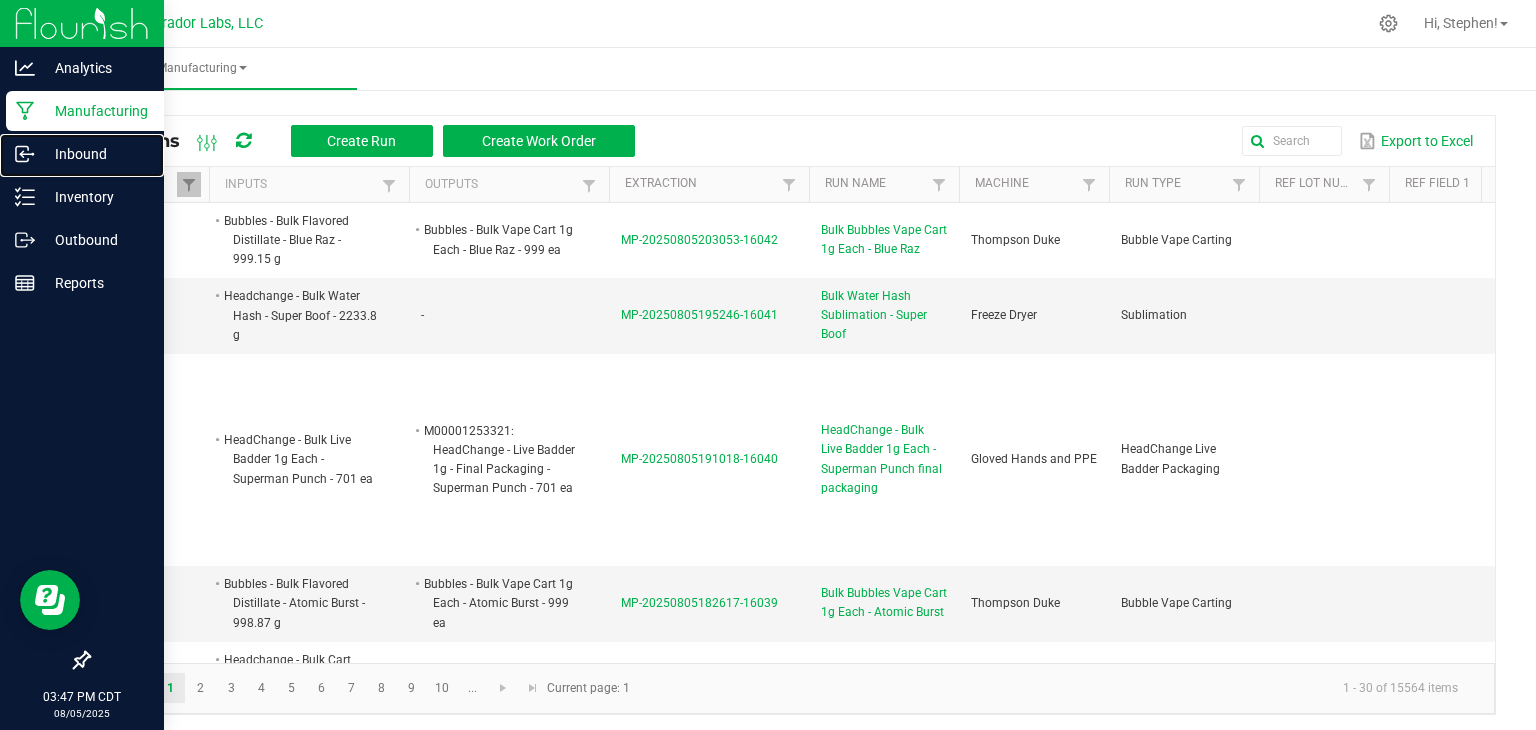 click on "Inbound" at bounding box center (95, 154) 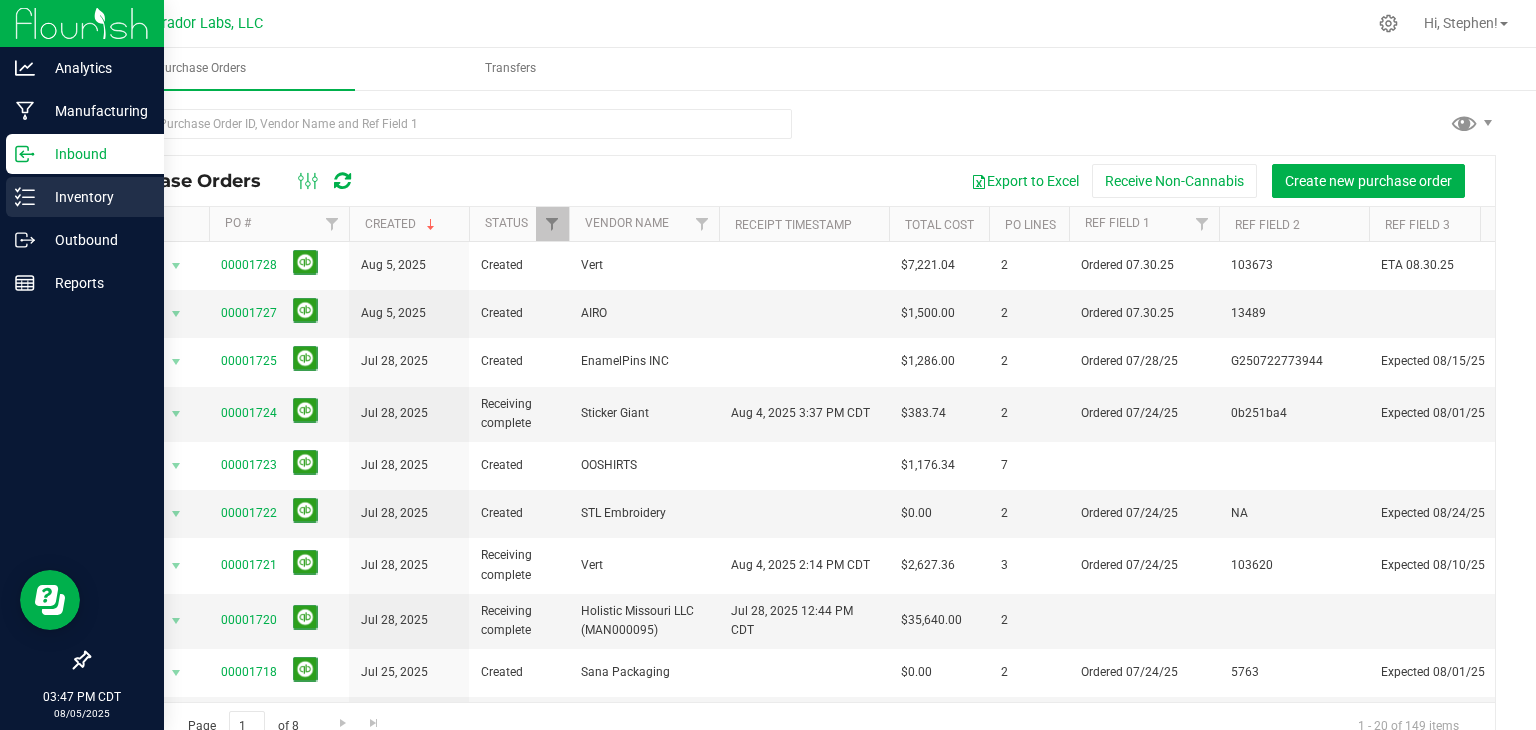 click on "Inventory" at bounding box center [95, 197] 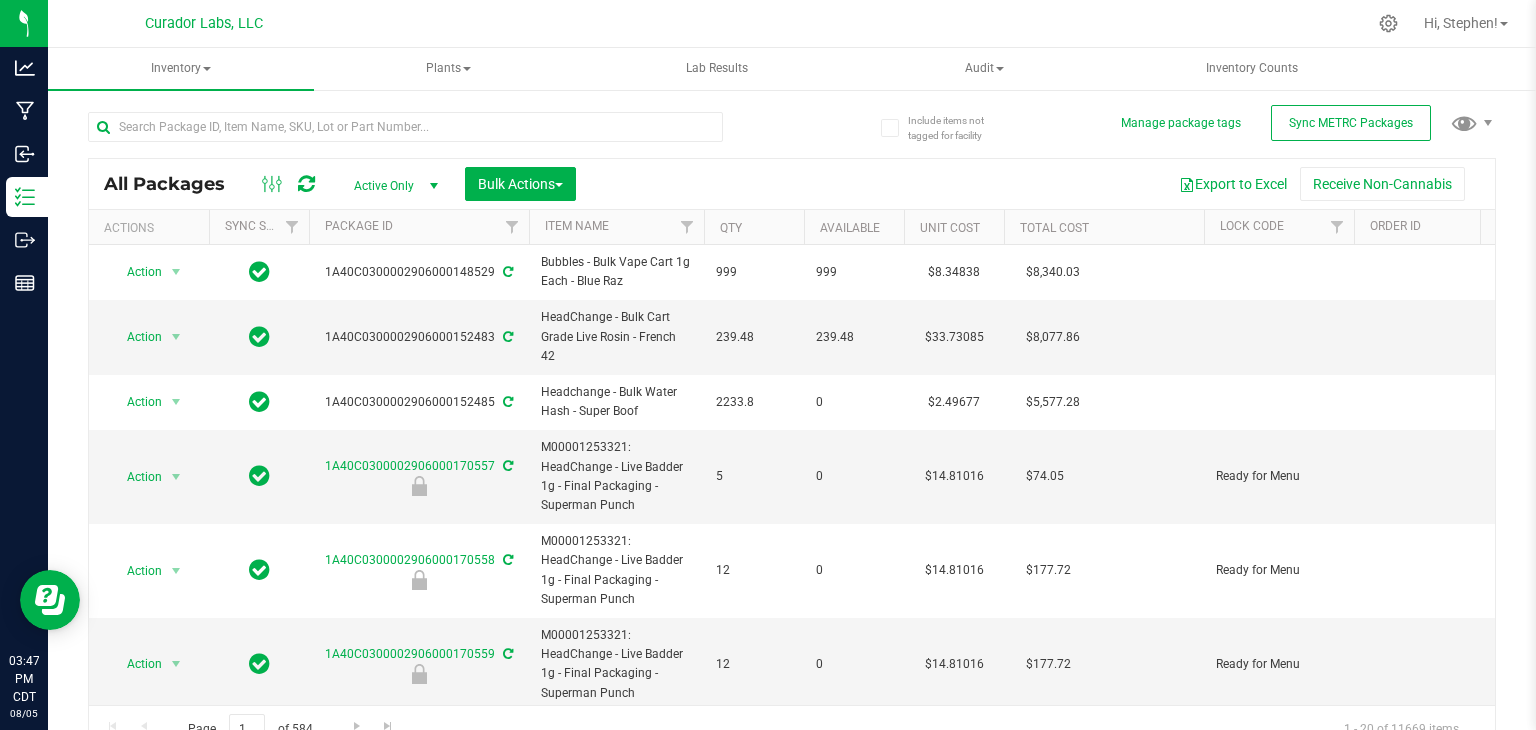 click on "Export to Excel
Receive Non-Cannabis" at bounding box center [1035, 184] 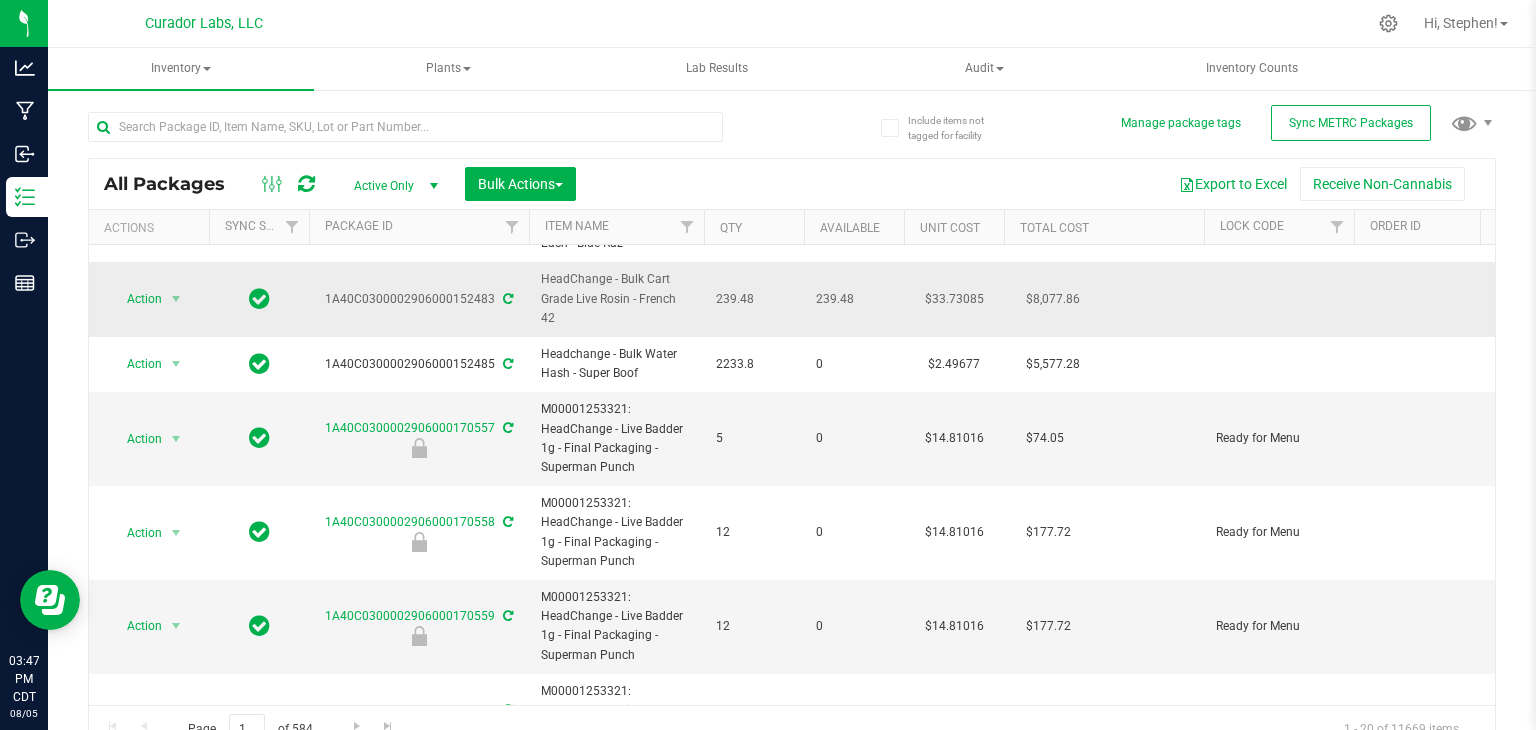 scroll, scrollTop: 0, scrollLeft: 0, axis: both 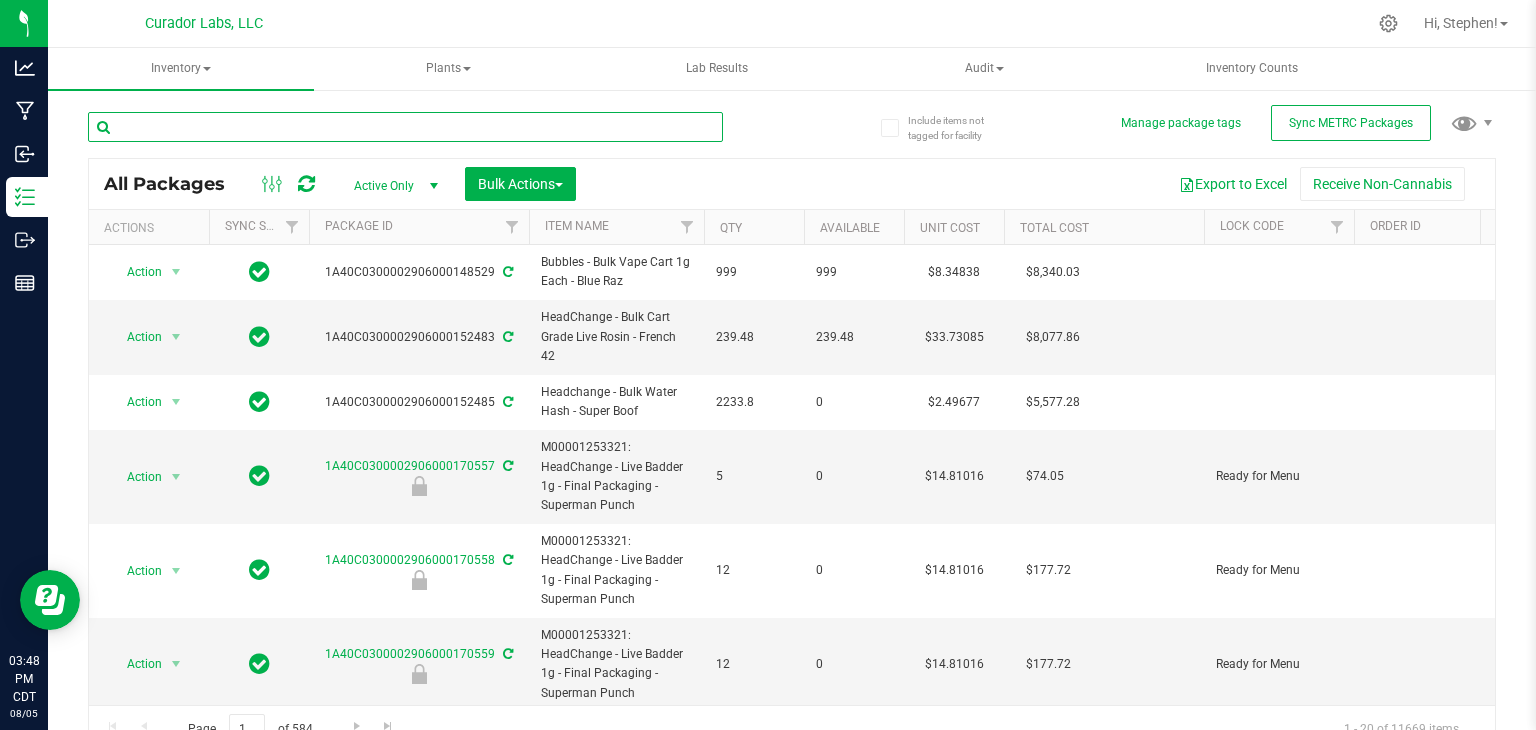 click at bounding box center (405, 127) 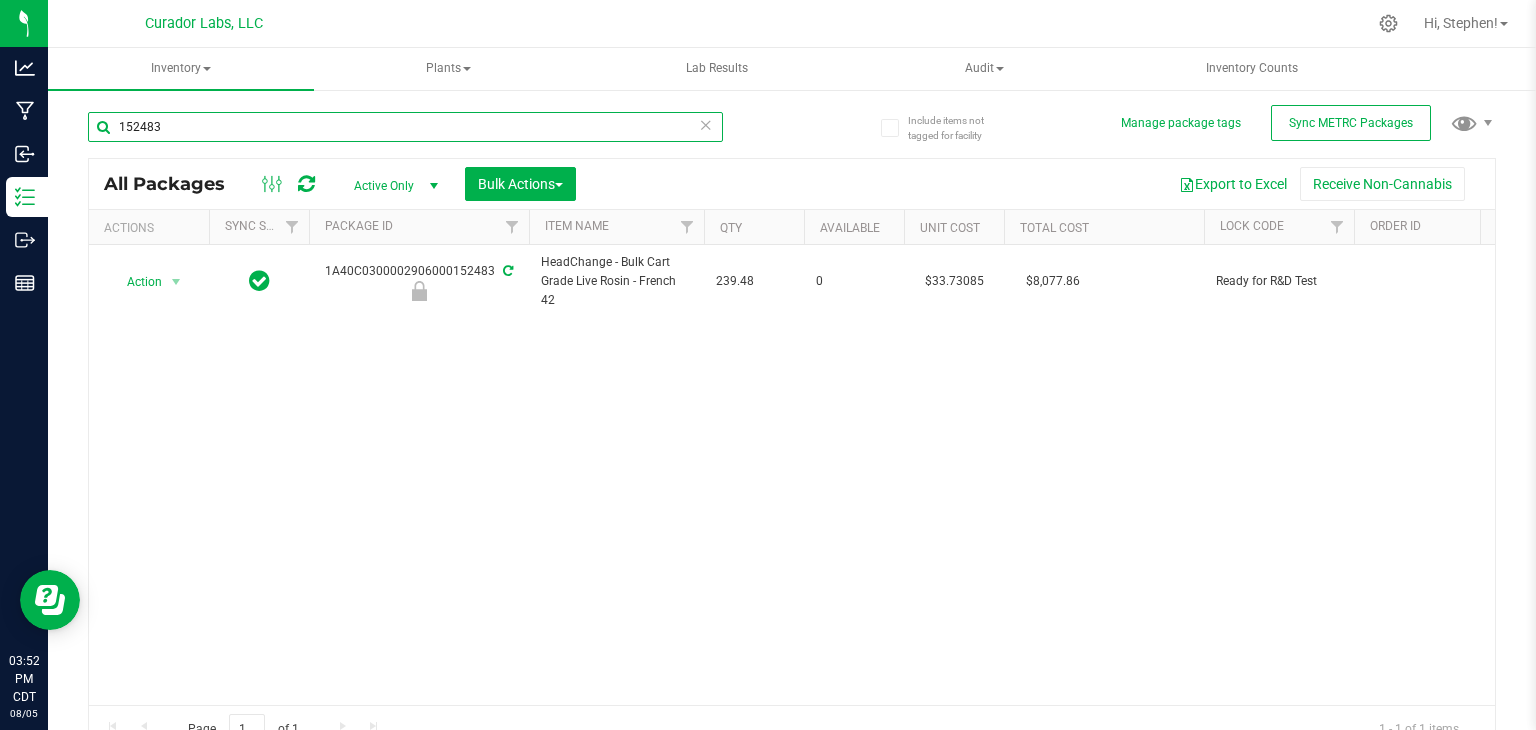 type on "152483" 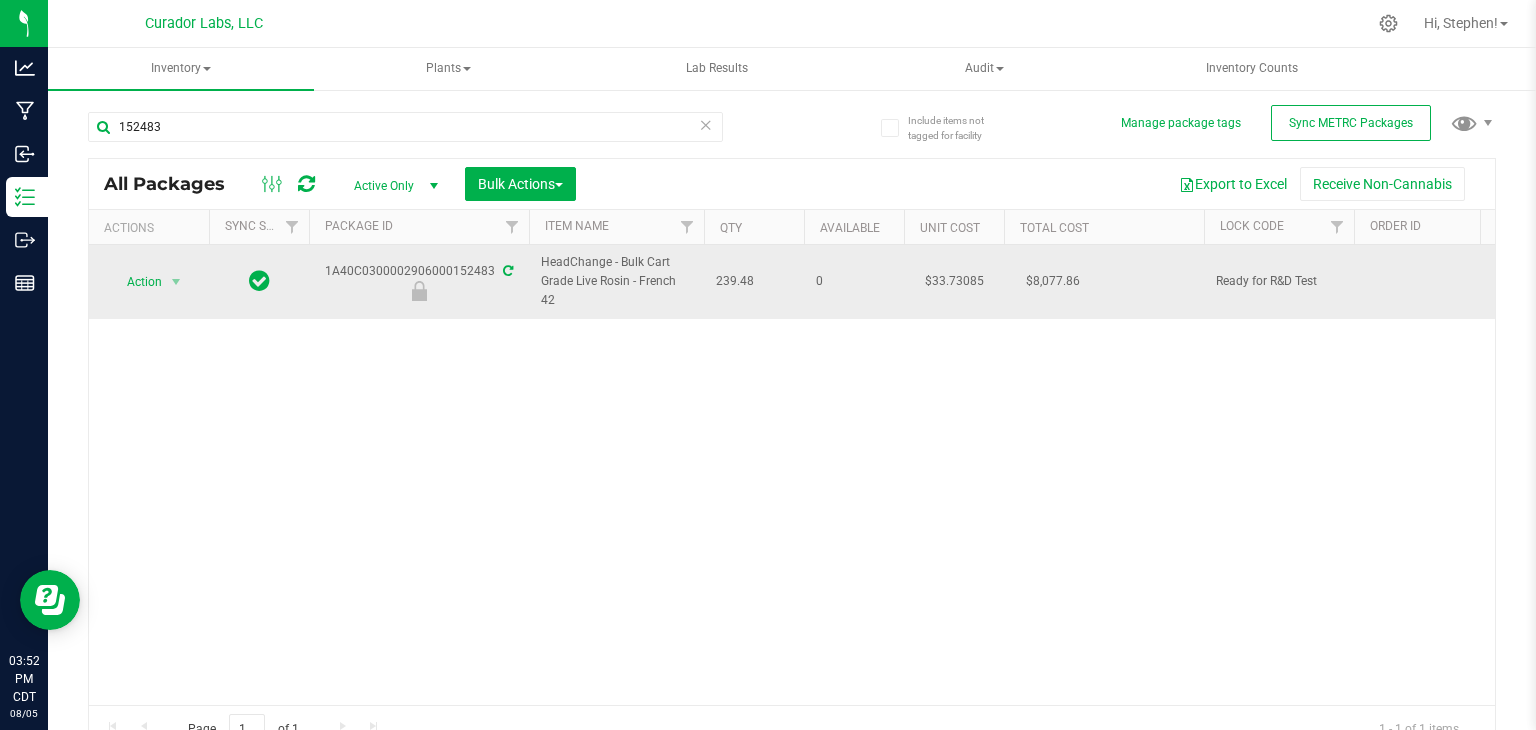 click on "HeadChange - Bulk Cart Grade Live Rosin - French 42" at bounding box center (616, 282) 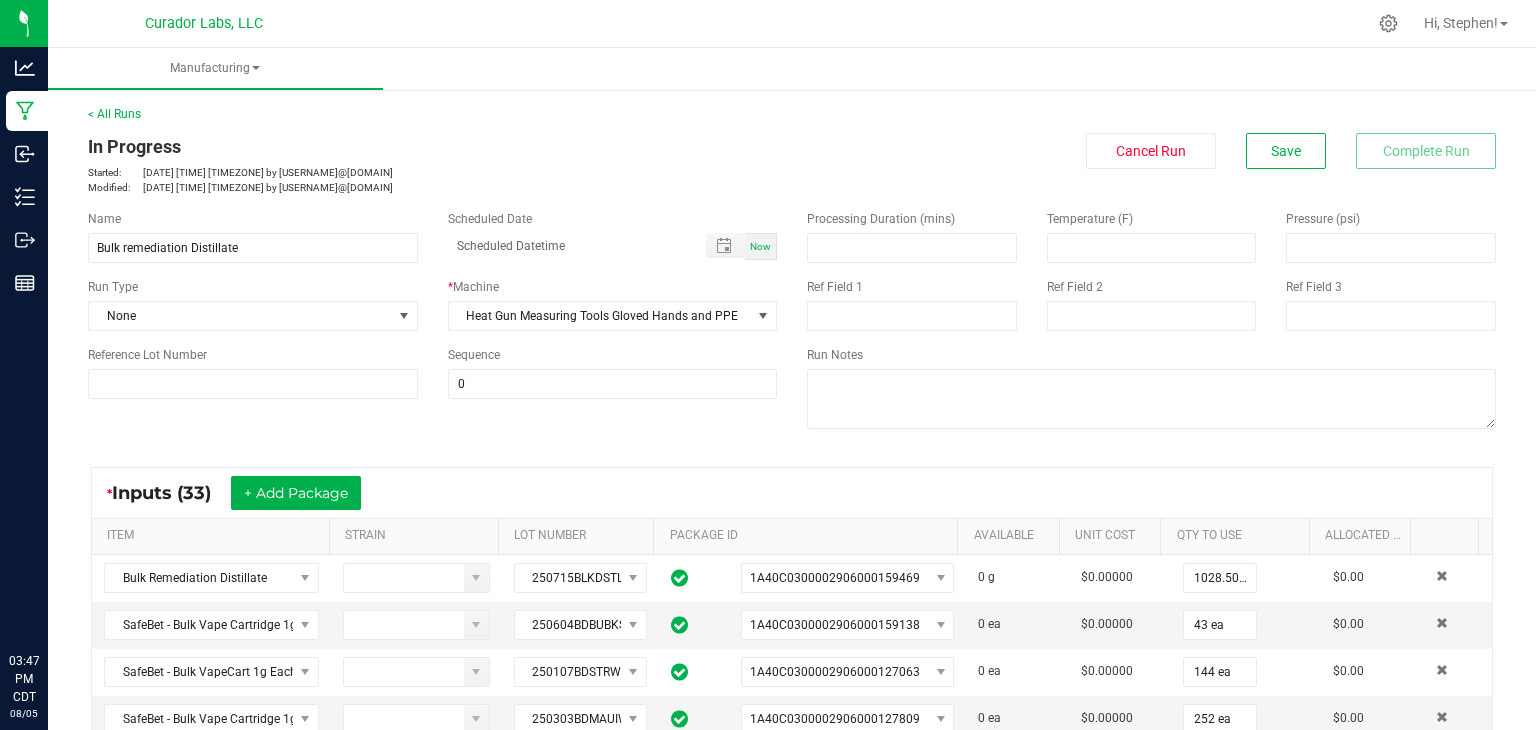 scroll, scrollTop: 0, scrollLeft: 0, axis: both 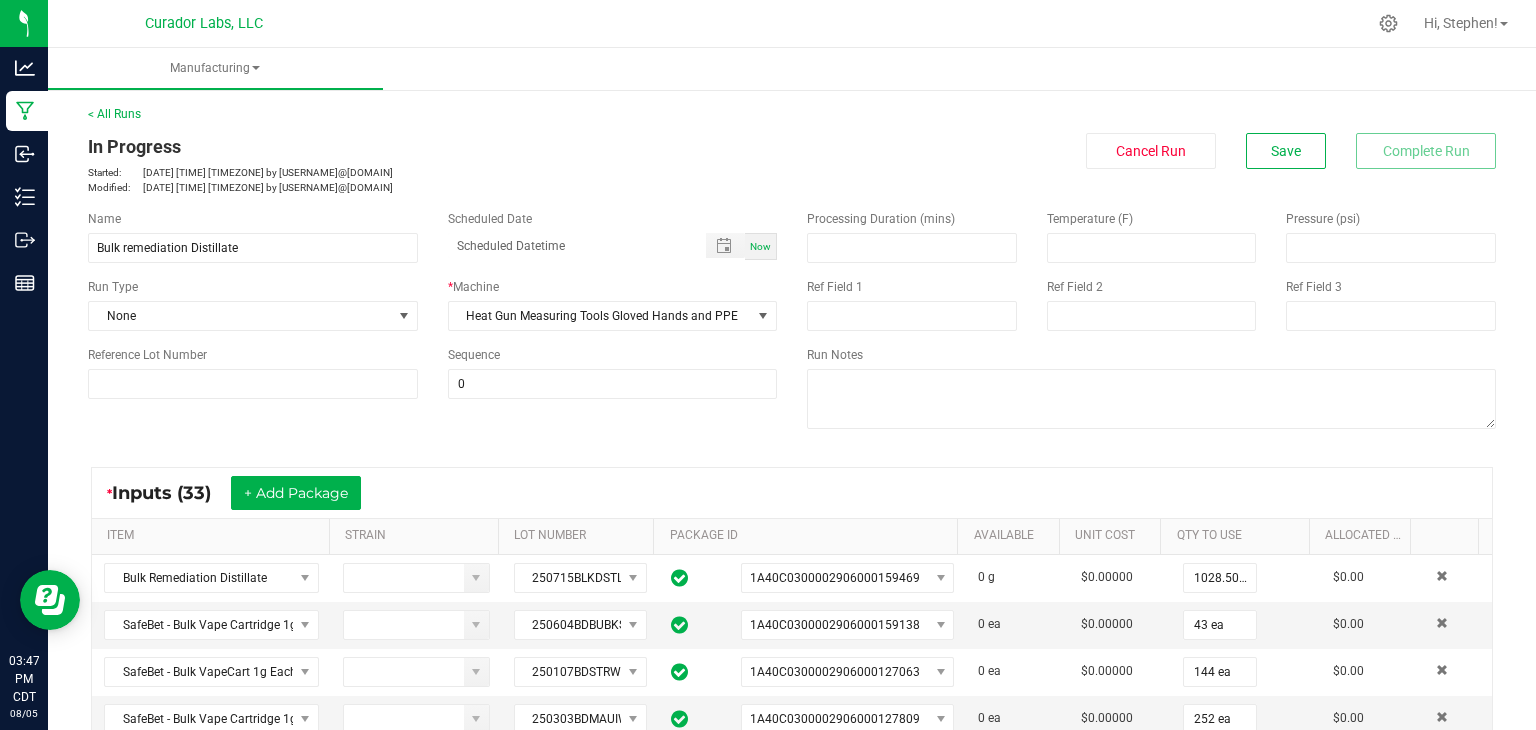 click on "Scheduled Date  Now" at bounding box center [613, 235] 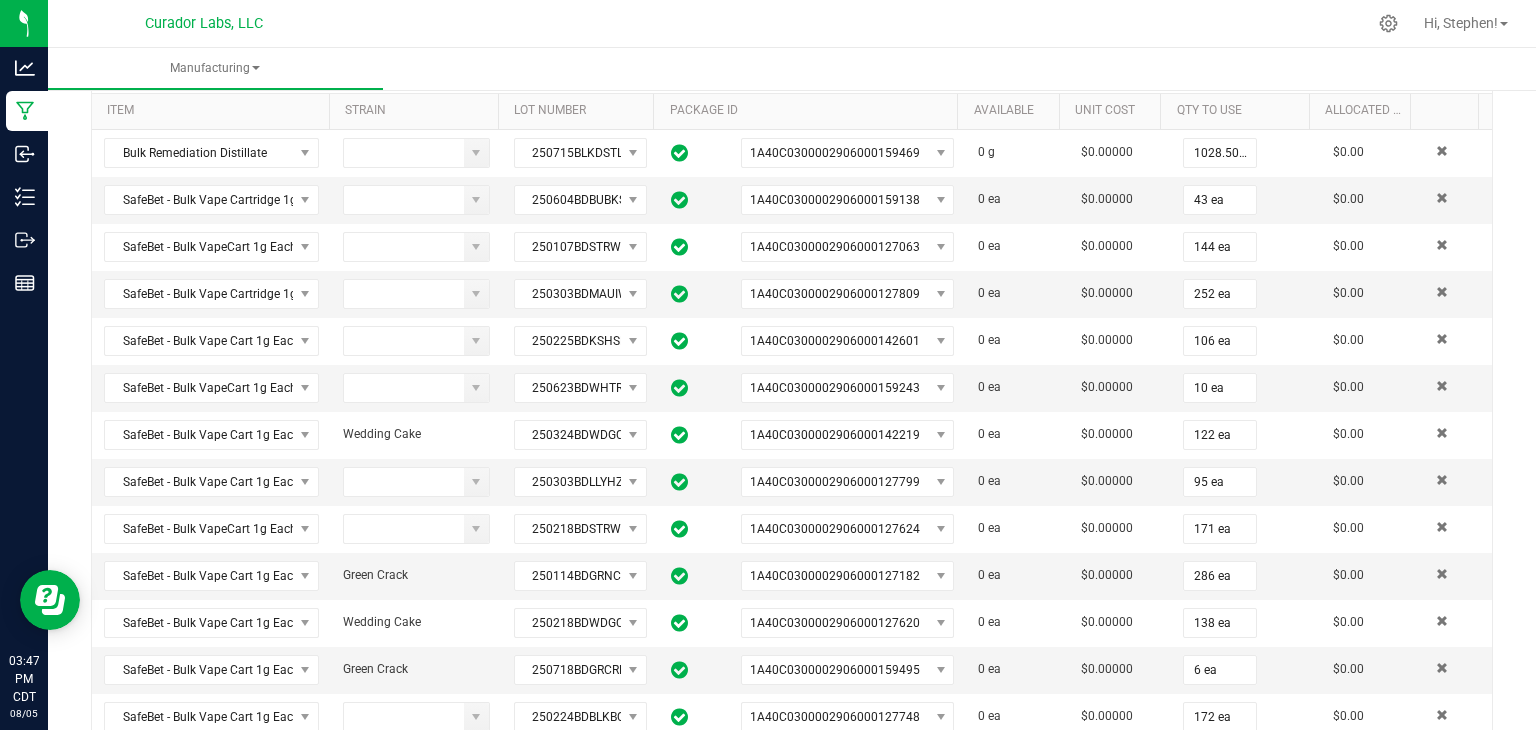 scroll, scrollTop: 0, scrollLeft: 0, axis: both 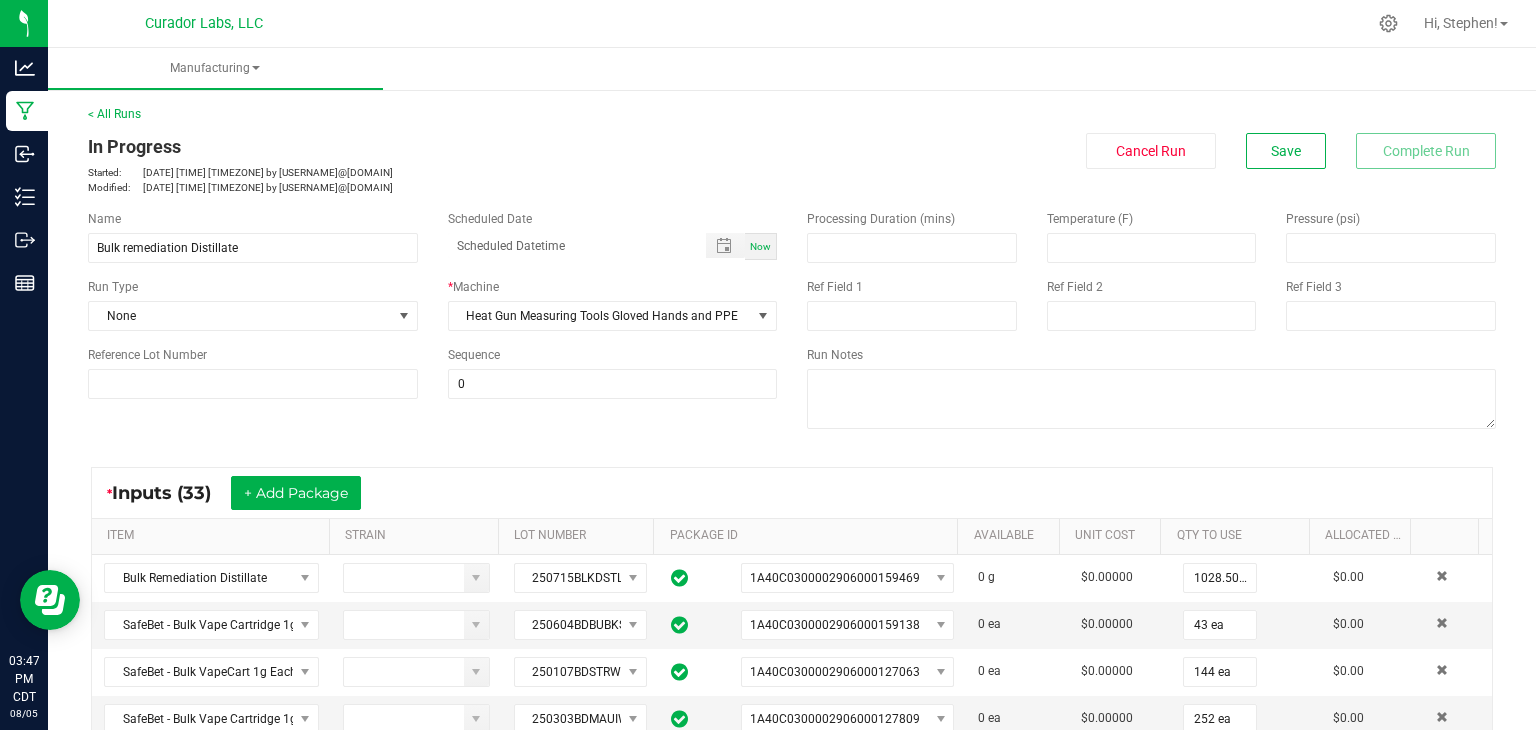 click on "Name  Bulk remediation Distillate  Scheduled Date  Now  Run Type  None  *   Machine  Heat Gun Measuring Tools Gloved Hands and PPE  Reference Lot Number   Sequence  0  Processing Duration (mins)   Temperature (F)   Pressure (psi)   Ref Field 1   Ref Field 2   Ref Field 3   Run Notes" at bounding box center [792, 322] 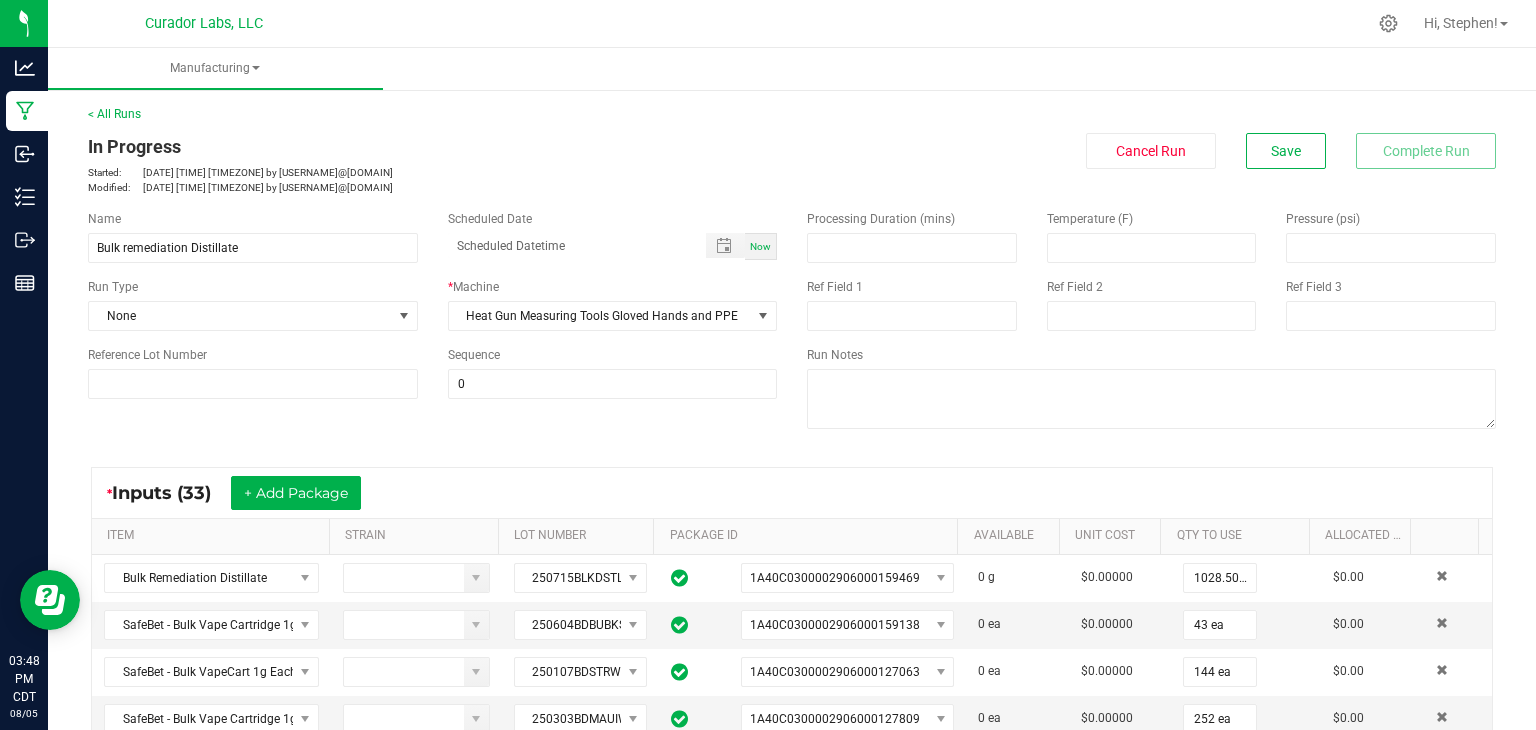 click on "Name  Bulk remediation Distillate  Scheduled Date  Now  Run Type  None  *   Machine  Heat Gun Measuring Tools Gloved Hands and PPE  Reference Lot Number   Sequence  0  Processing Duration (mins)   Temperature (F)   Pressure (psi)   Ref Field 1   Ref Field 2   Ref Field 3   Run Notes" at bounding box center (792, 322) 